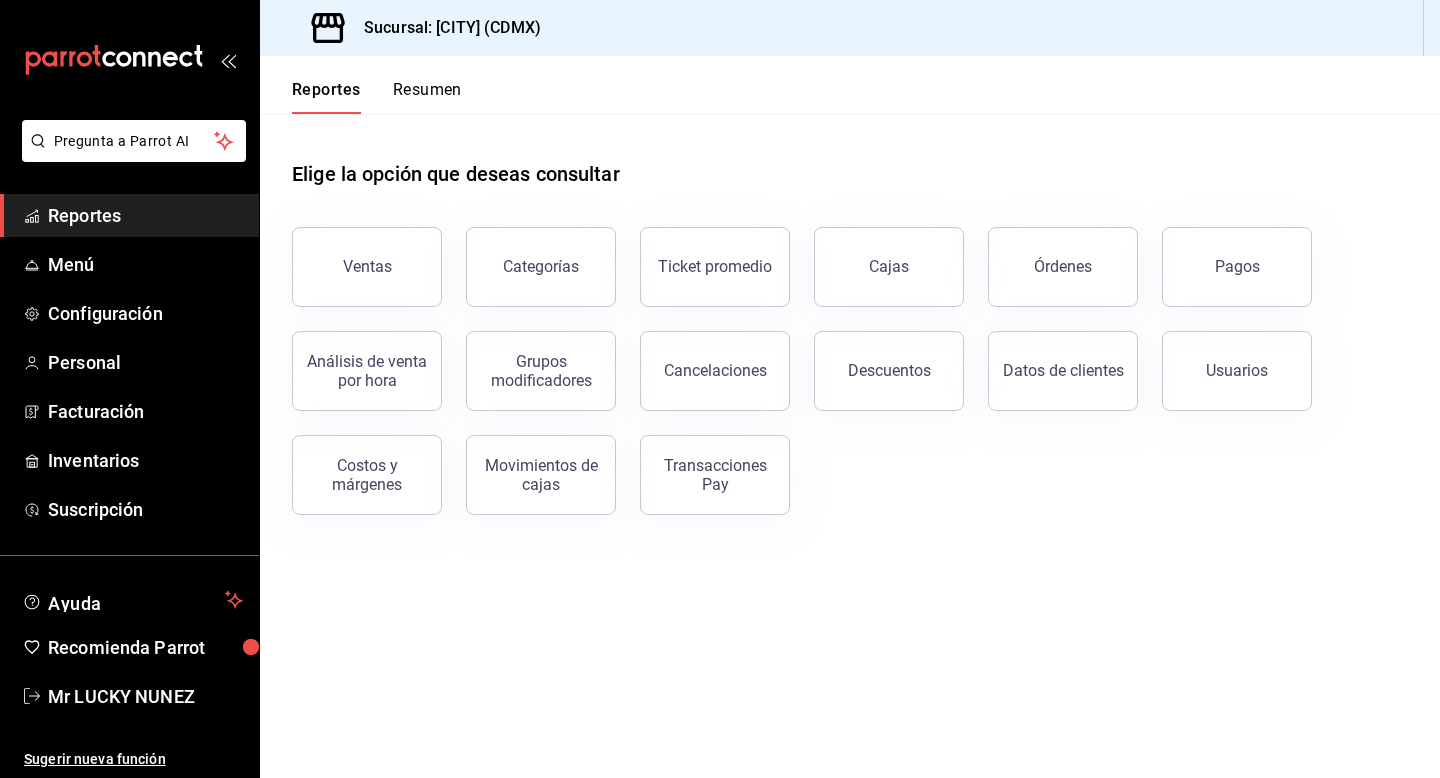 scroll, scrollTop: 0, scrollLeft: 0, axis: both 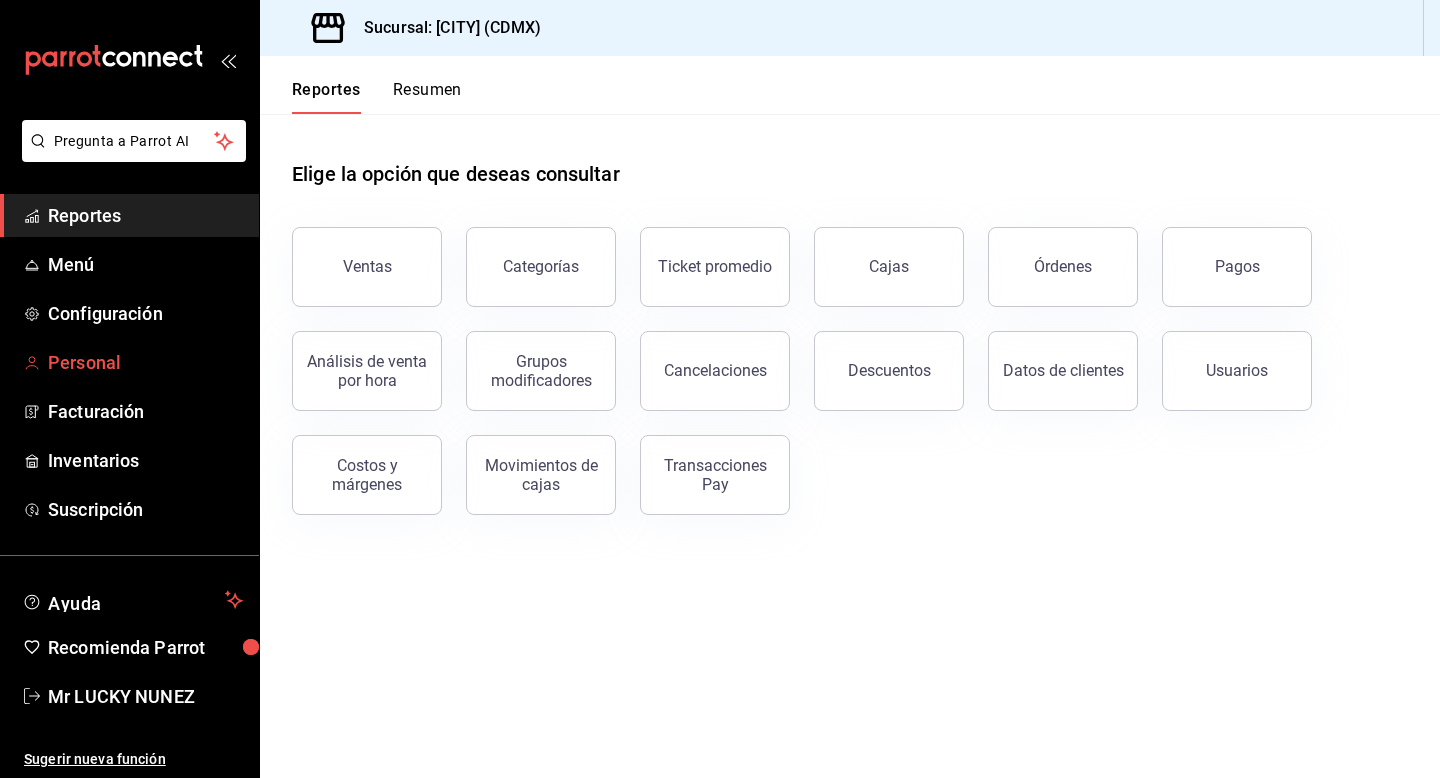 click on "Personal" at bounding box center [145, 362] 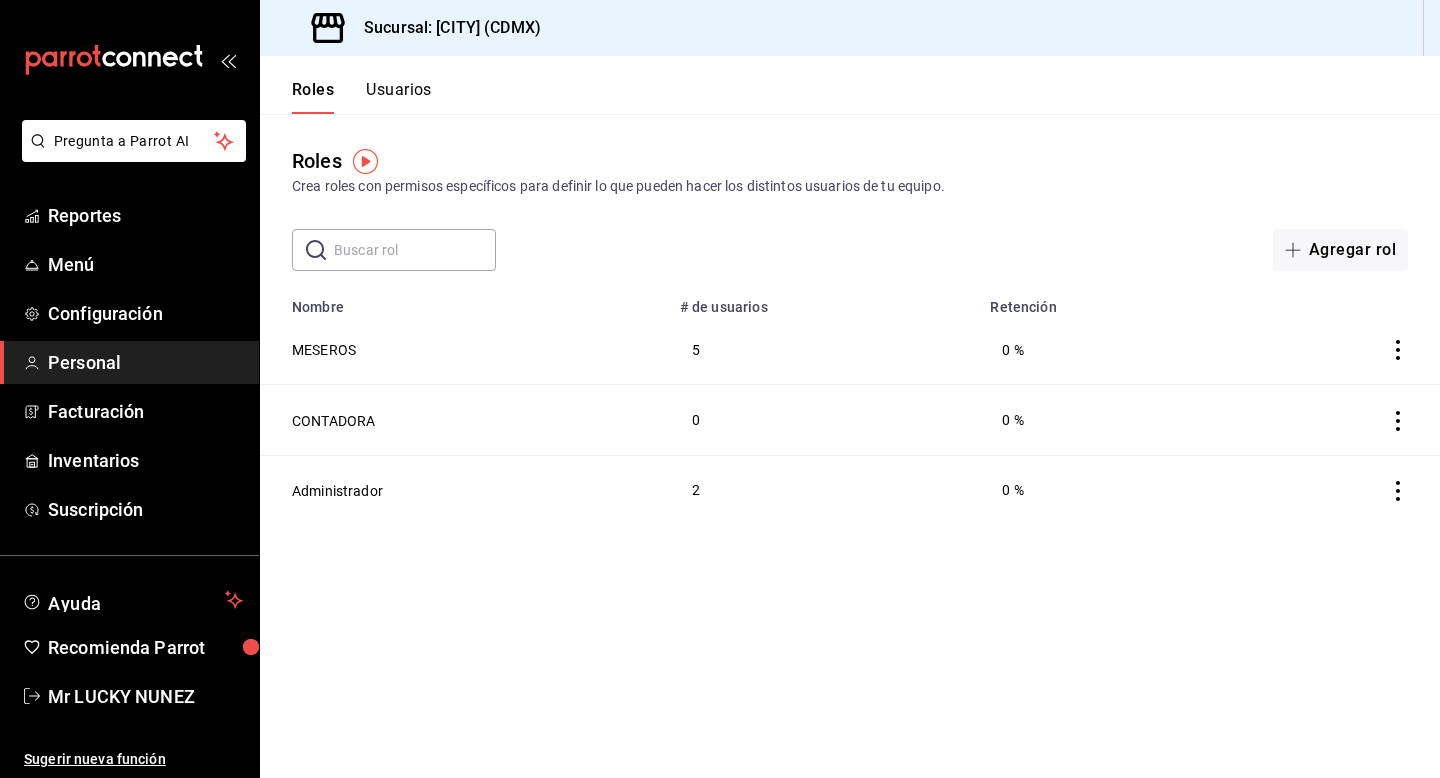 click on "Roles Usuarios" at bounding box center (346, 85) 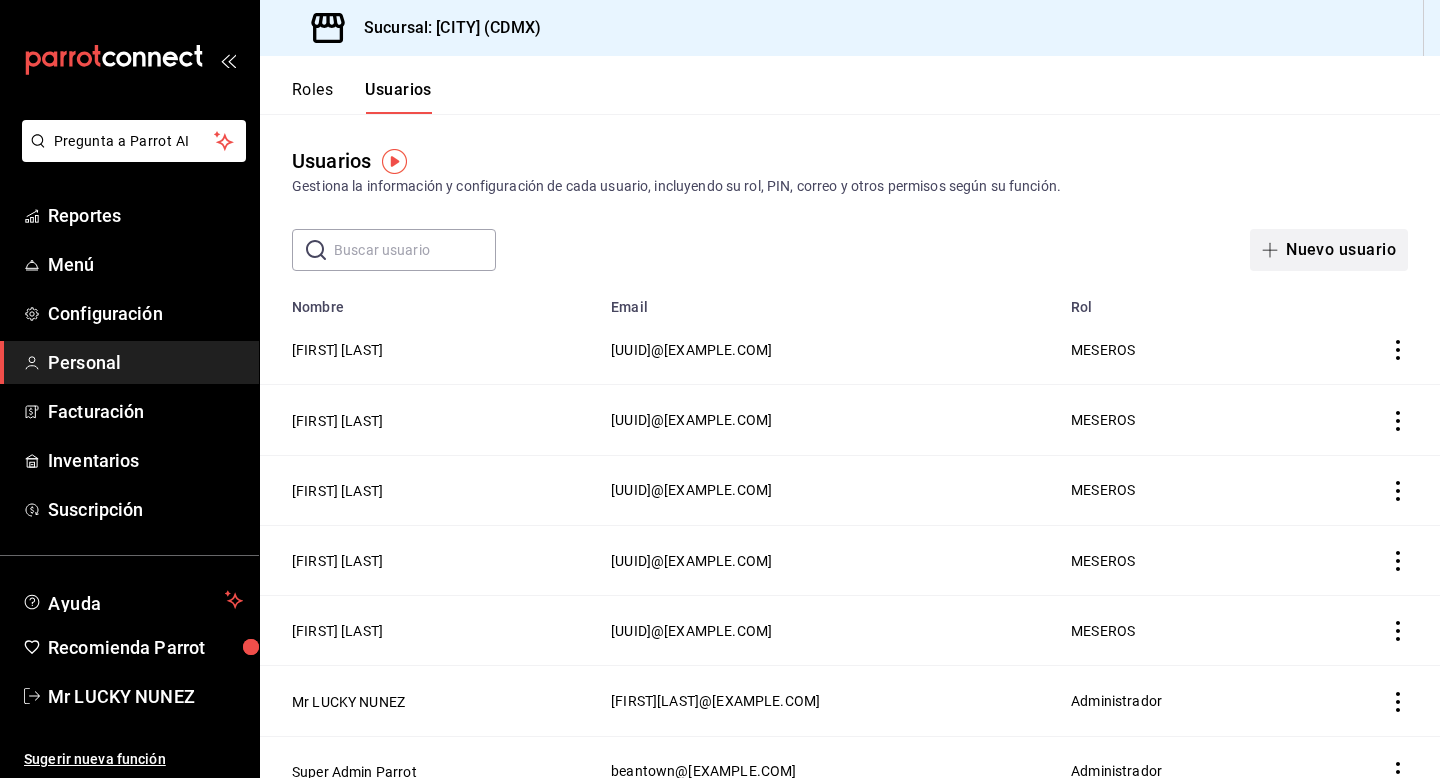click on "Nuevo usuario" at bounding box center [1329, 250] 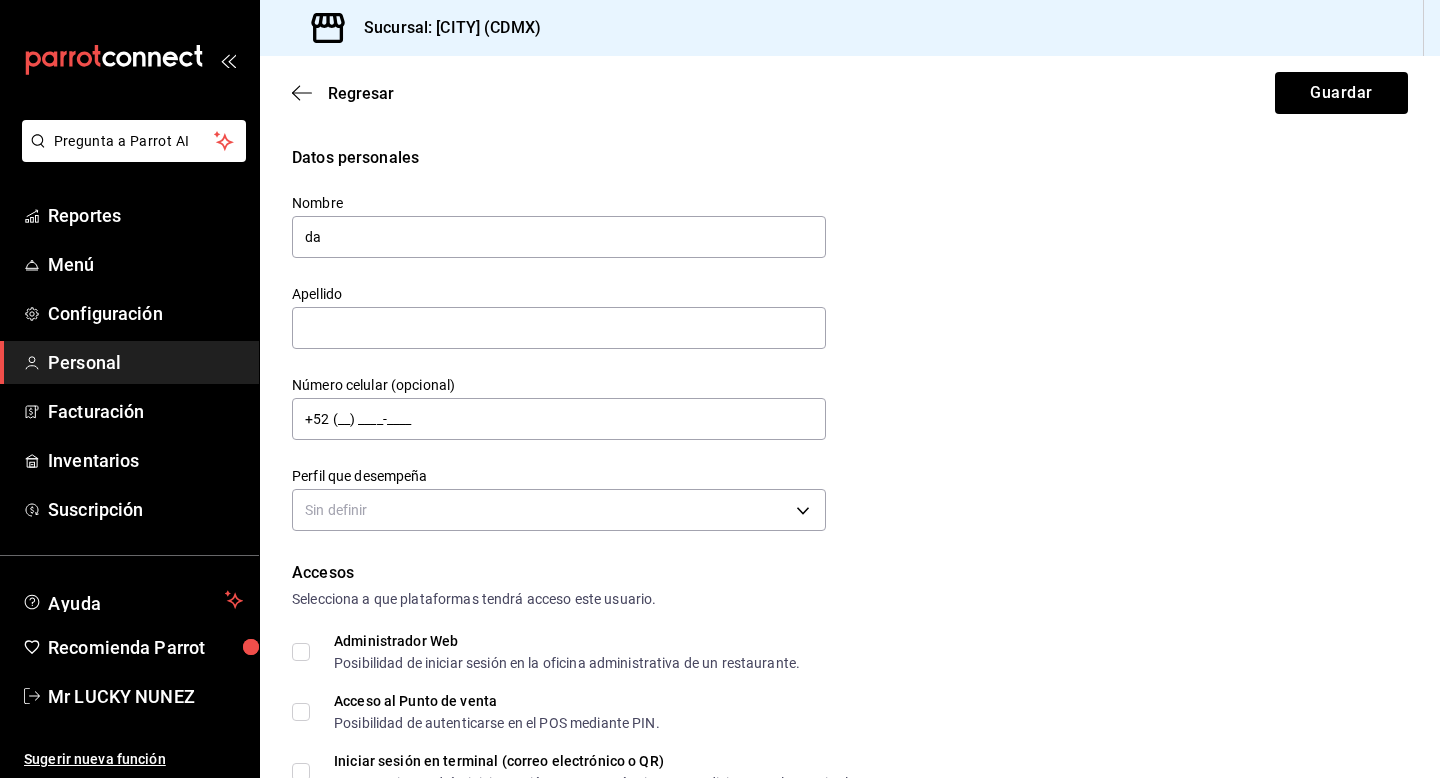 type on "d" 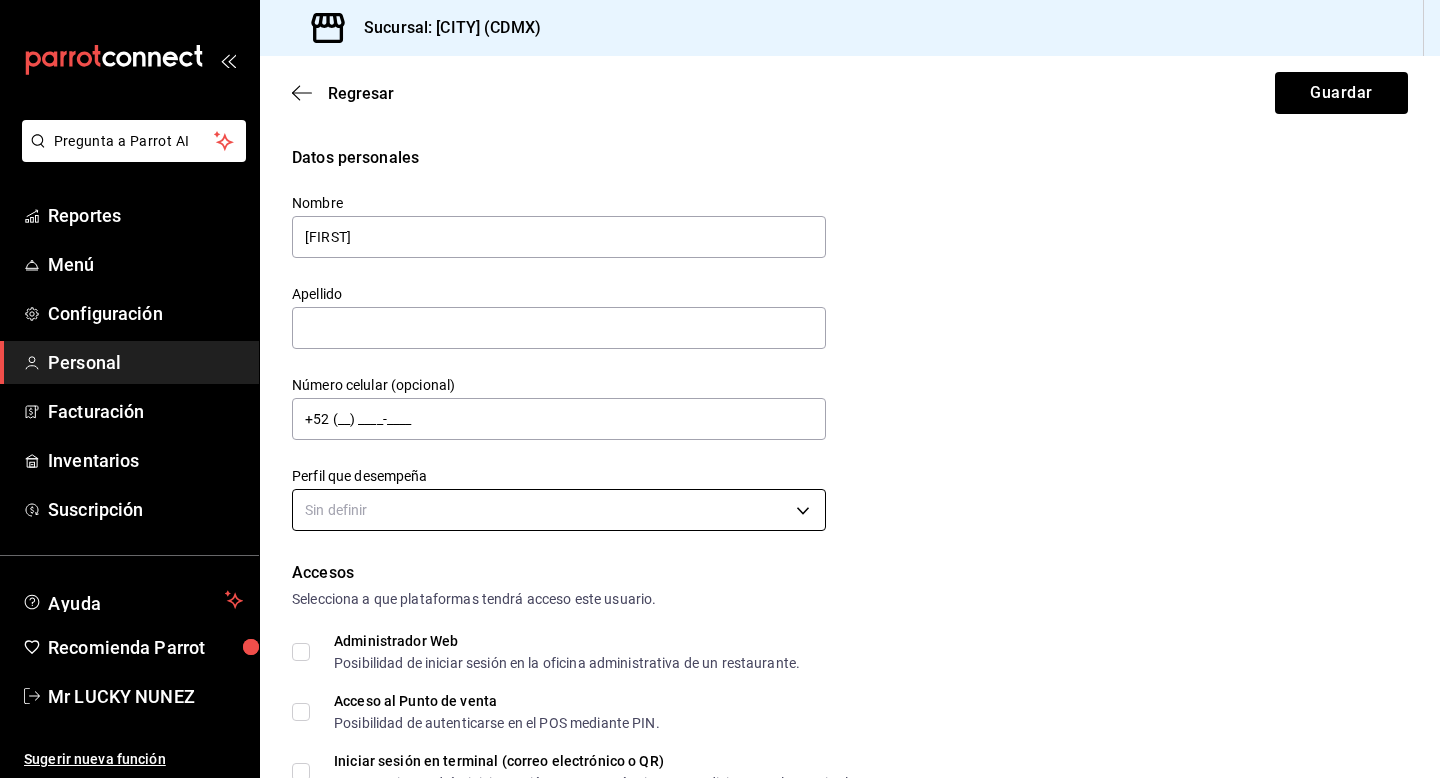 type on "[FIRST]" 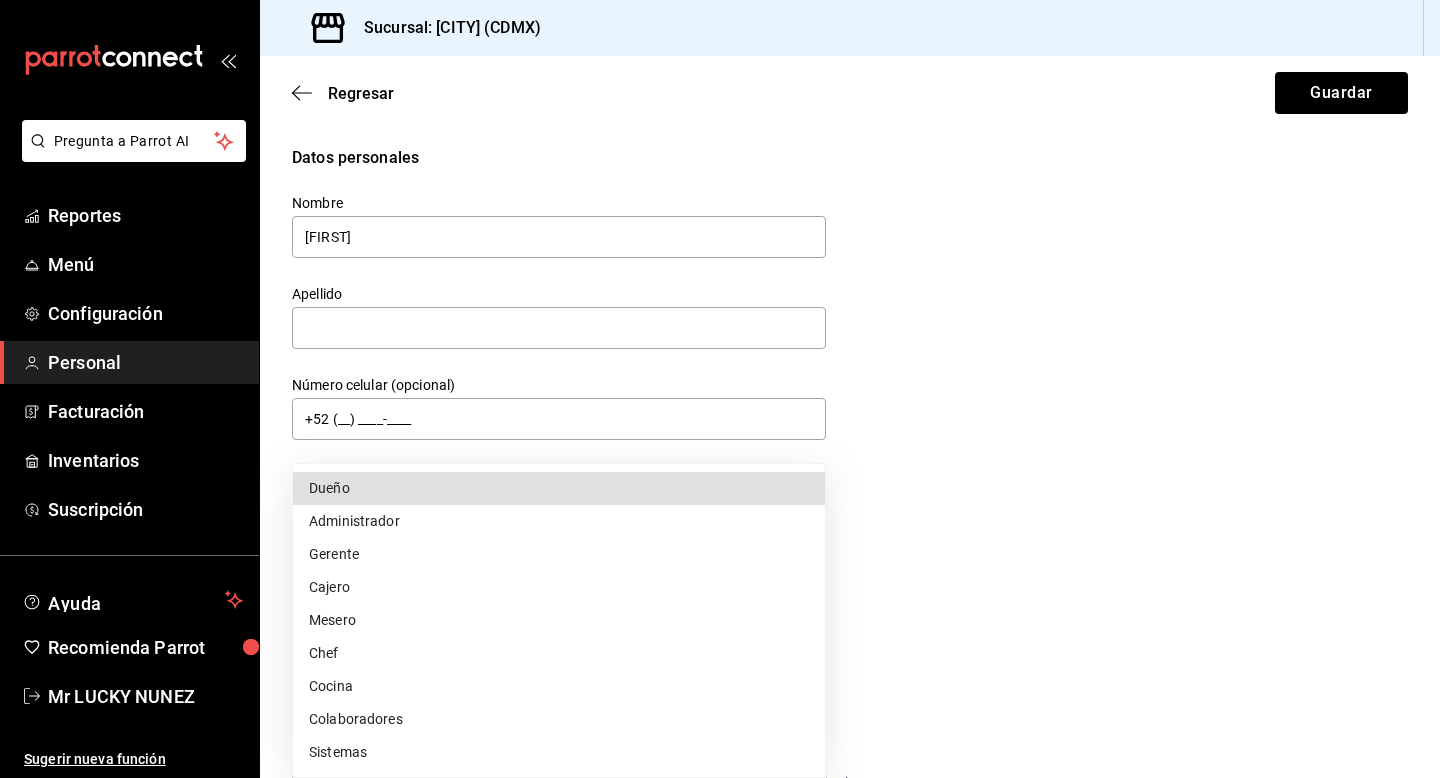 click on "Mesero" at bounding box center [559, 620] 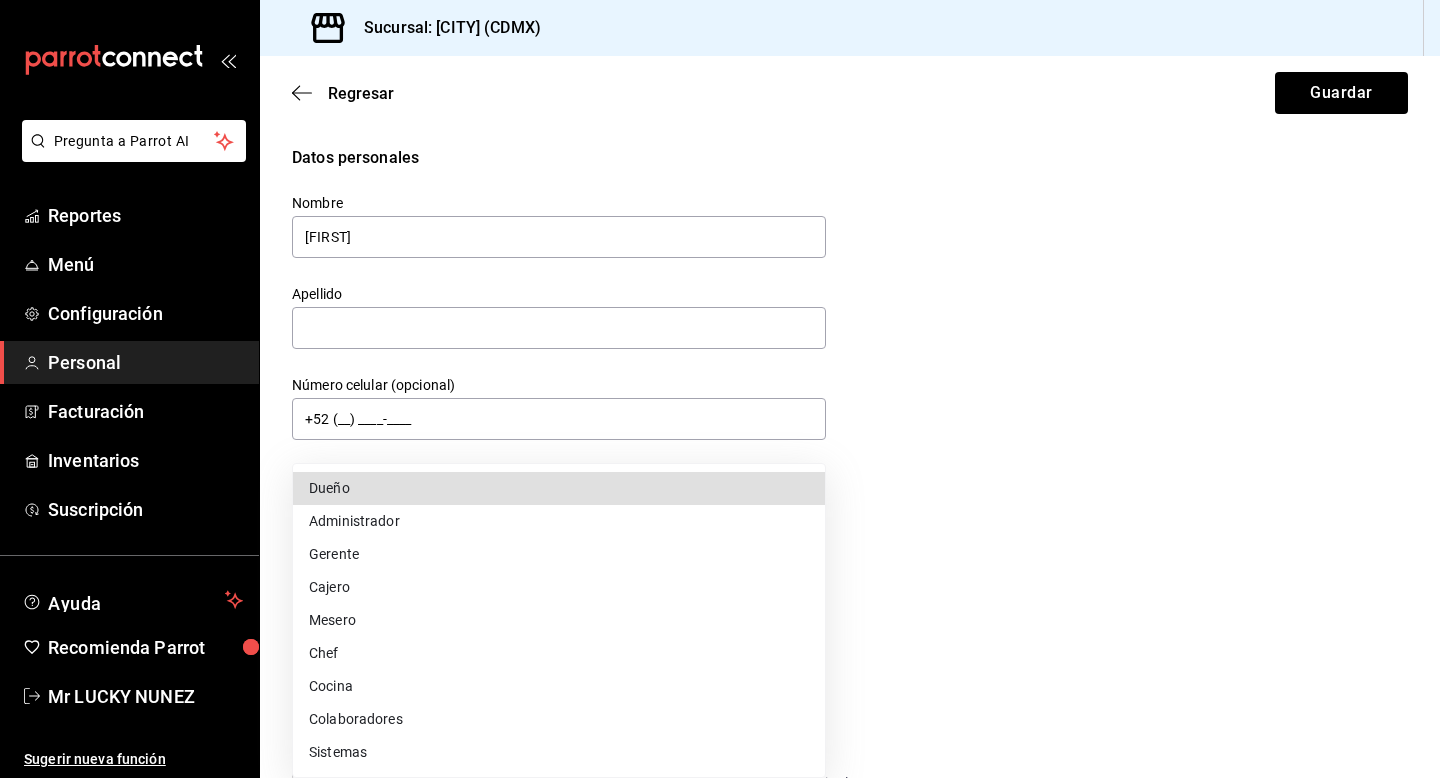 type on "WAITER" 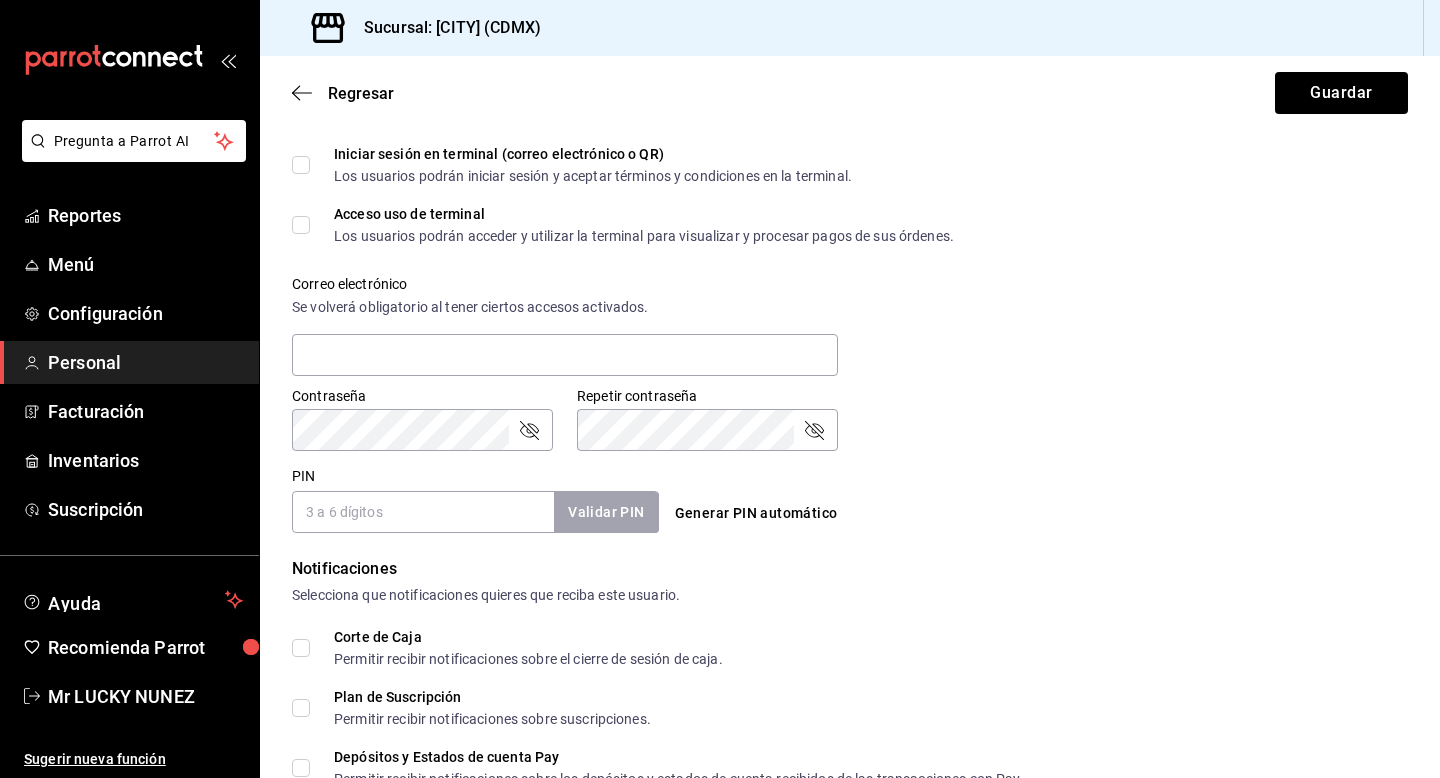 scroll, scrollTop: 612, scrollLeft: 0, axis: vertical 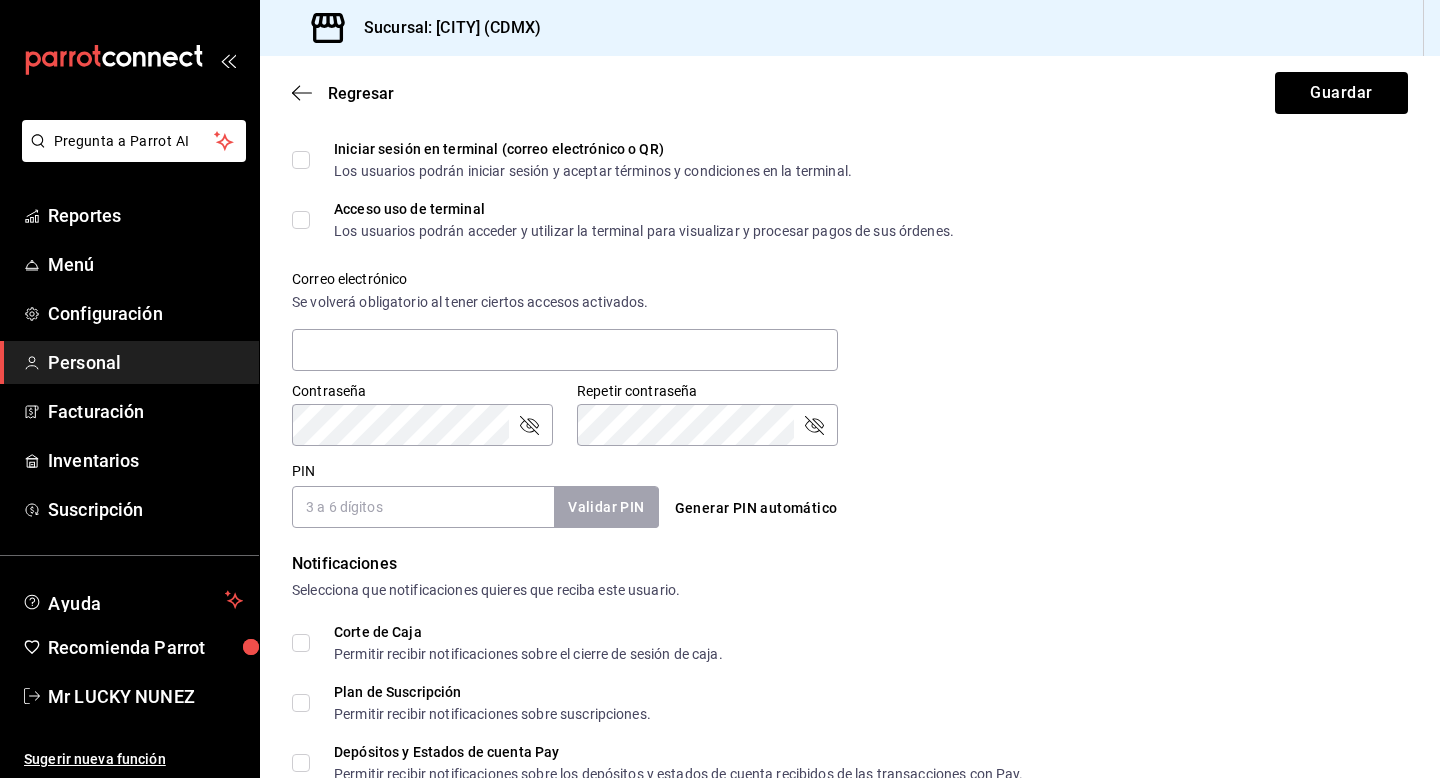 click on "PIN" at bounding box center [423, 507] 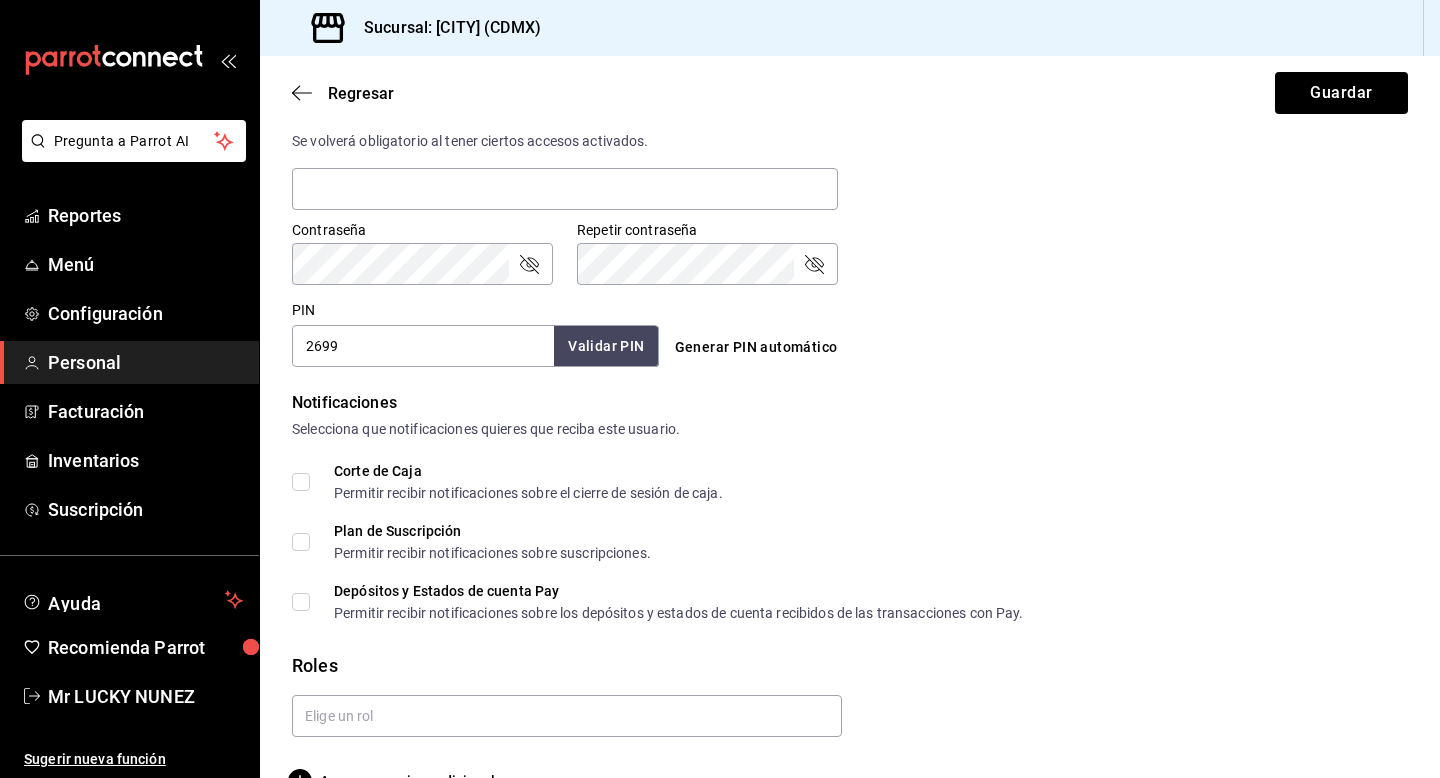 scroll, scrollTop: 820, scrollLeft: 0, axis: vertical 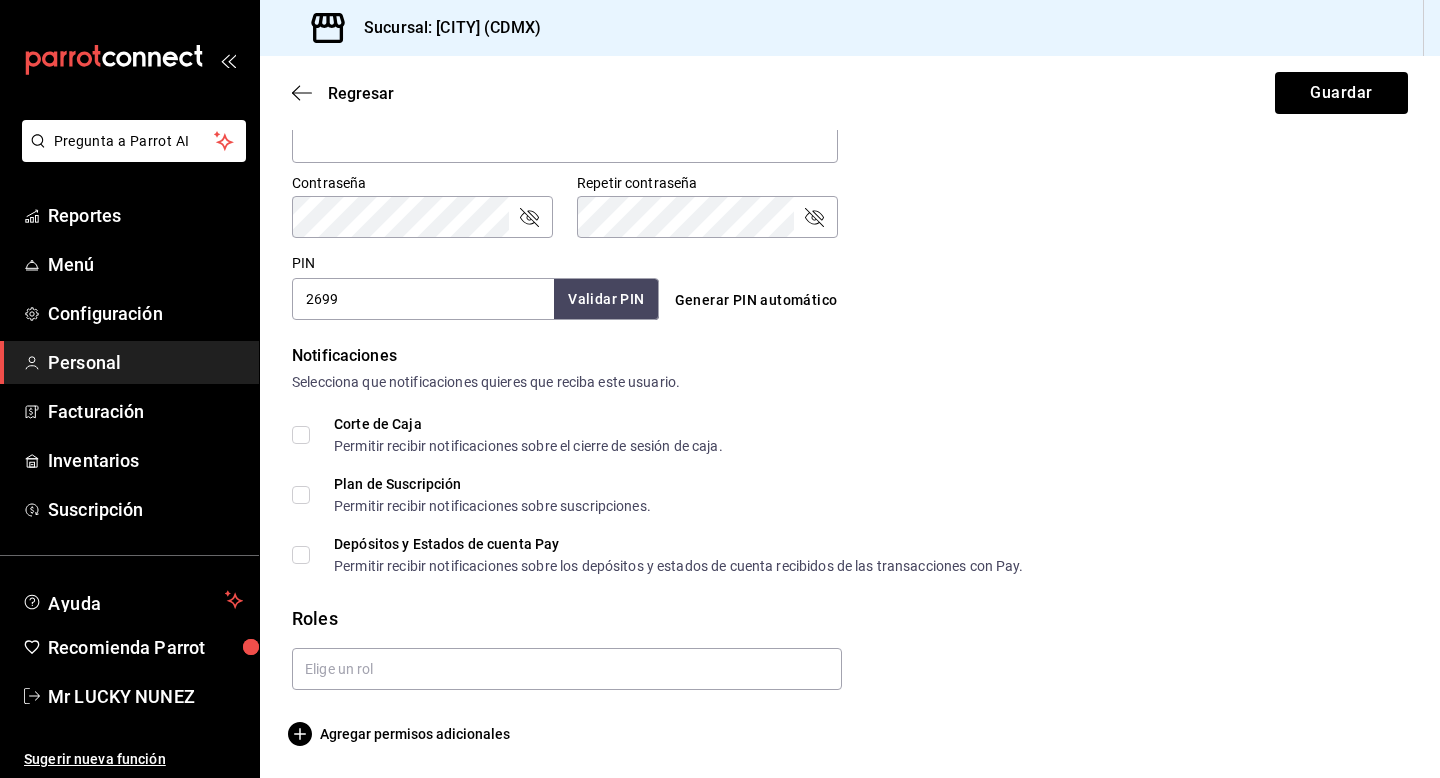 type on "2699" 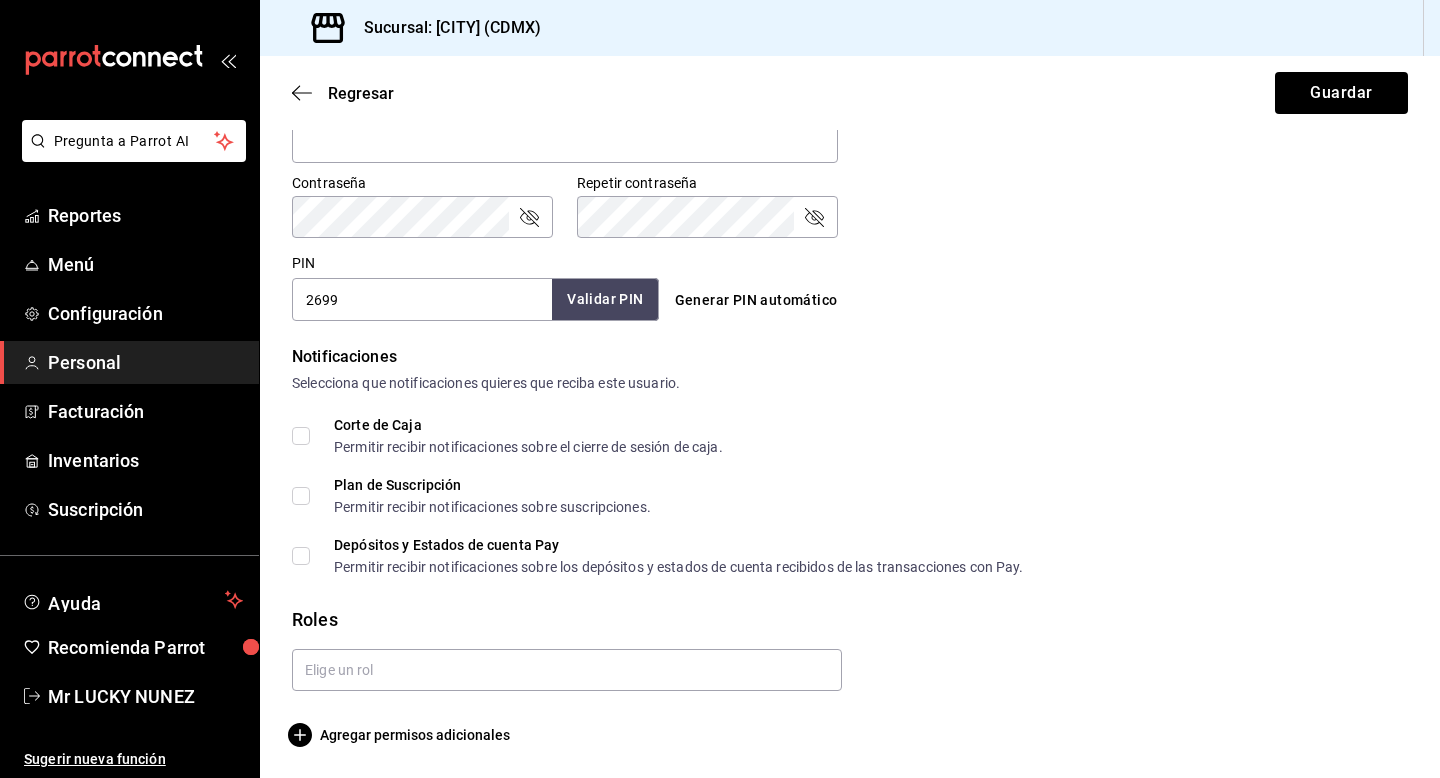 click on "Validar PIN" at bounding box center [605, 299] 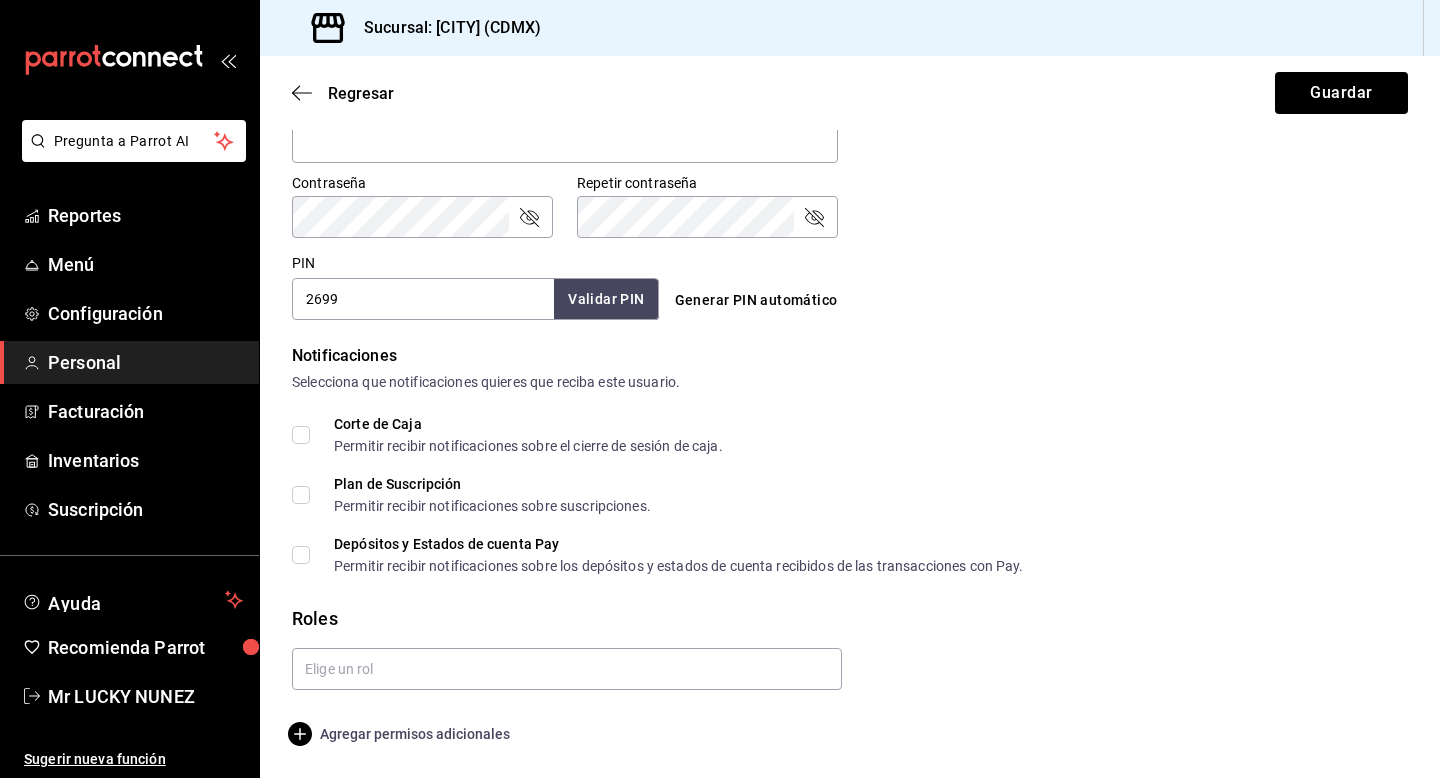 click 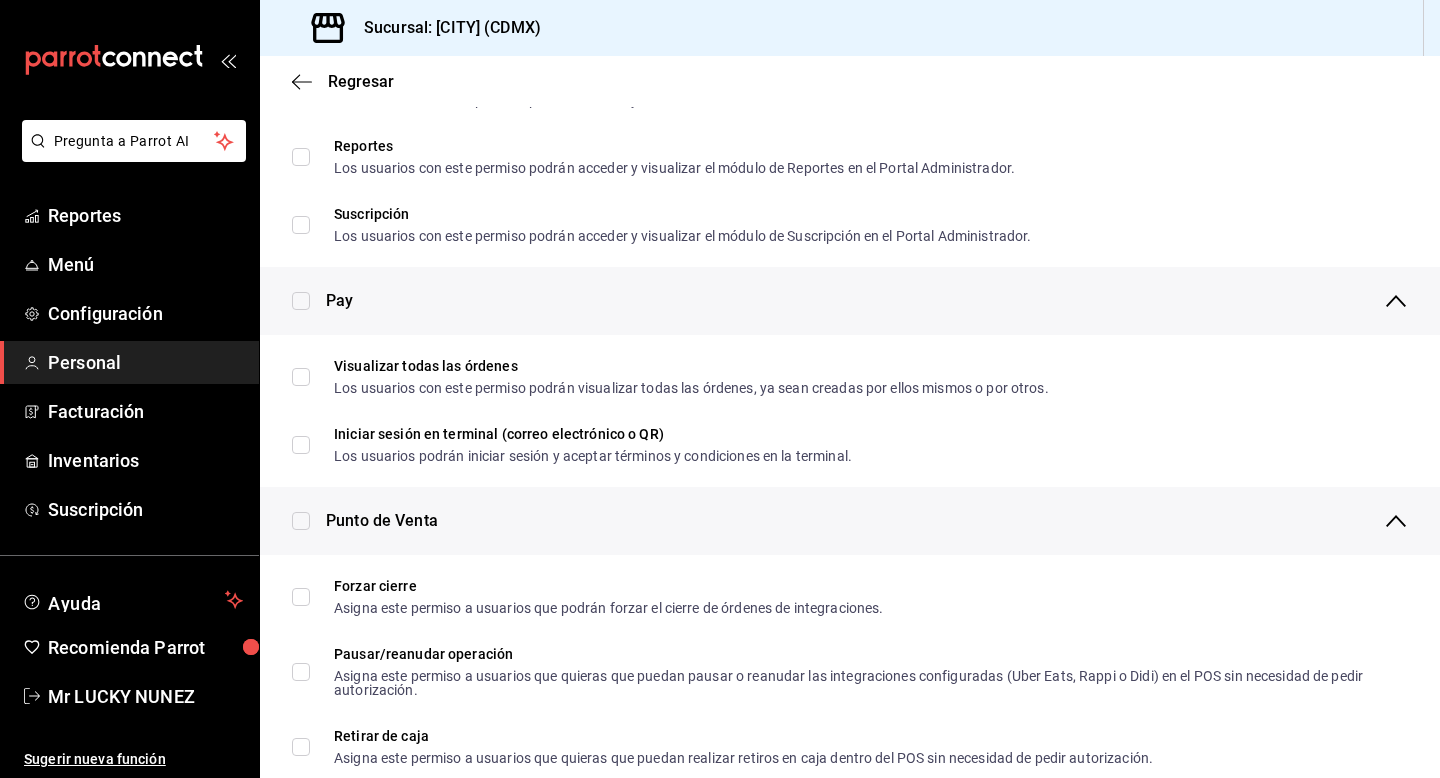 scroll, scrollTop: 1302, scrollLeft: 0, axis: vertical 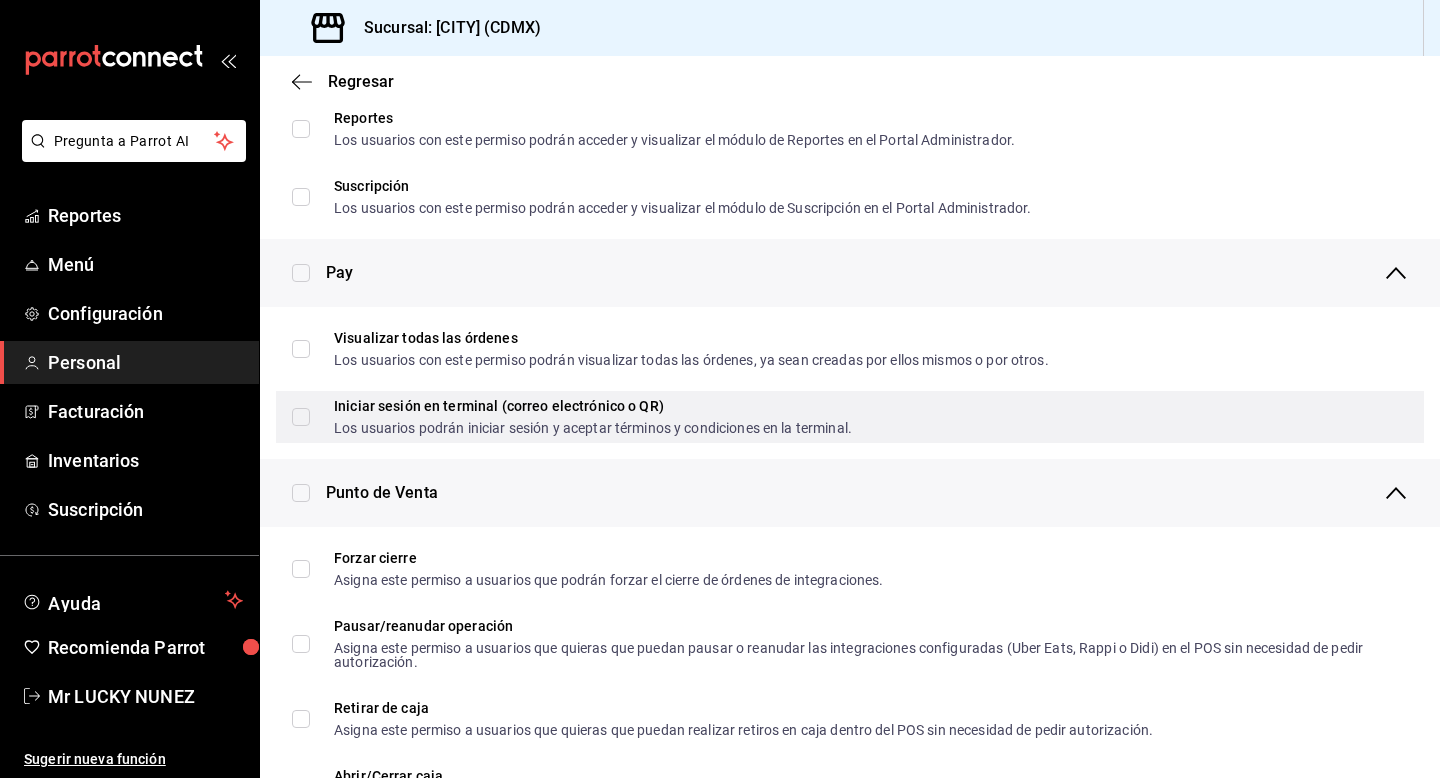 click on "Iniciar sesión en terminal (correo electrónico o QR) Los usuarios podrán iniciar sesión y aceptar términos y condiciones en la terminal." at bounding box center [301, 417] 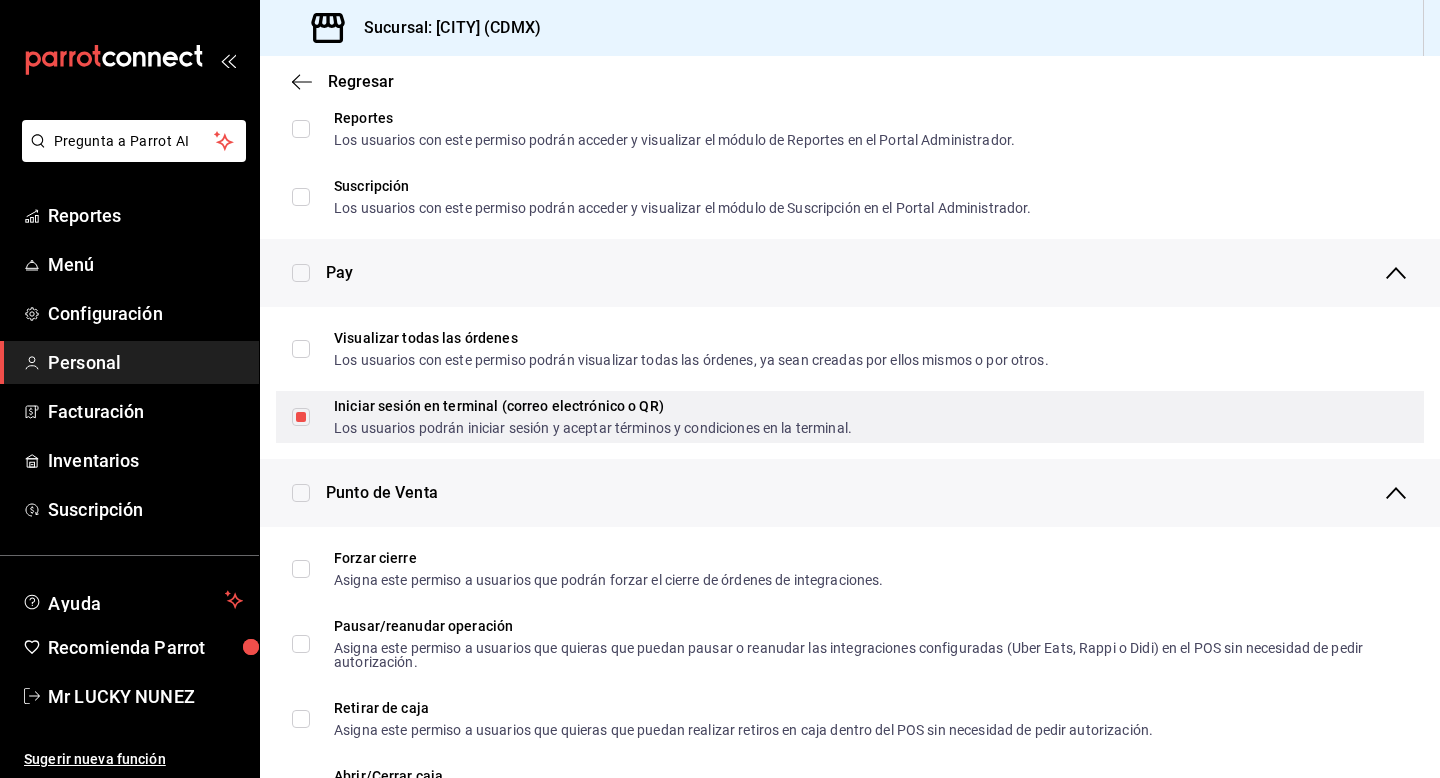 click on "Iniciar sesión en terminal (correo electrónico o QR) Los usuarios podrán iniciar sesión y aceptar términos y condiciones en la terminal." at bounding box center (301, 417) 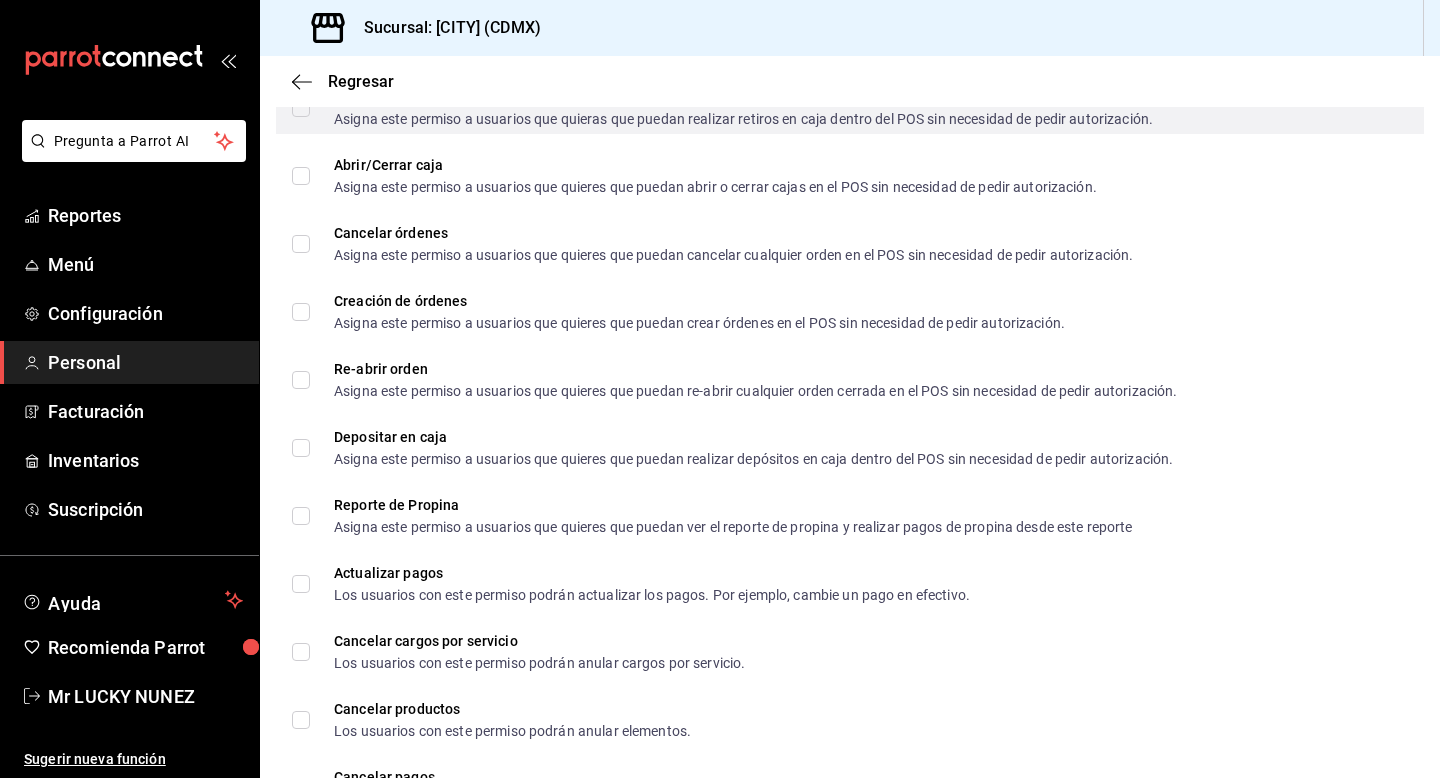 scroll, scrollTop: 1921, scrollLeft: 0, axis: vertical 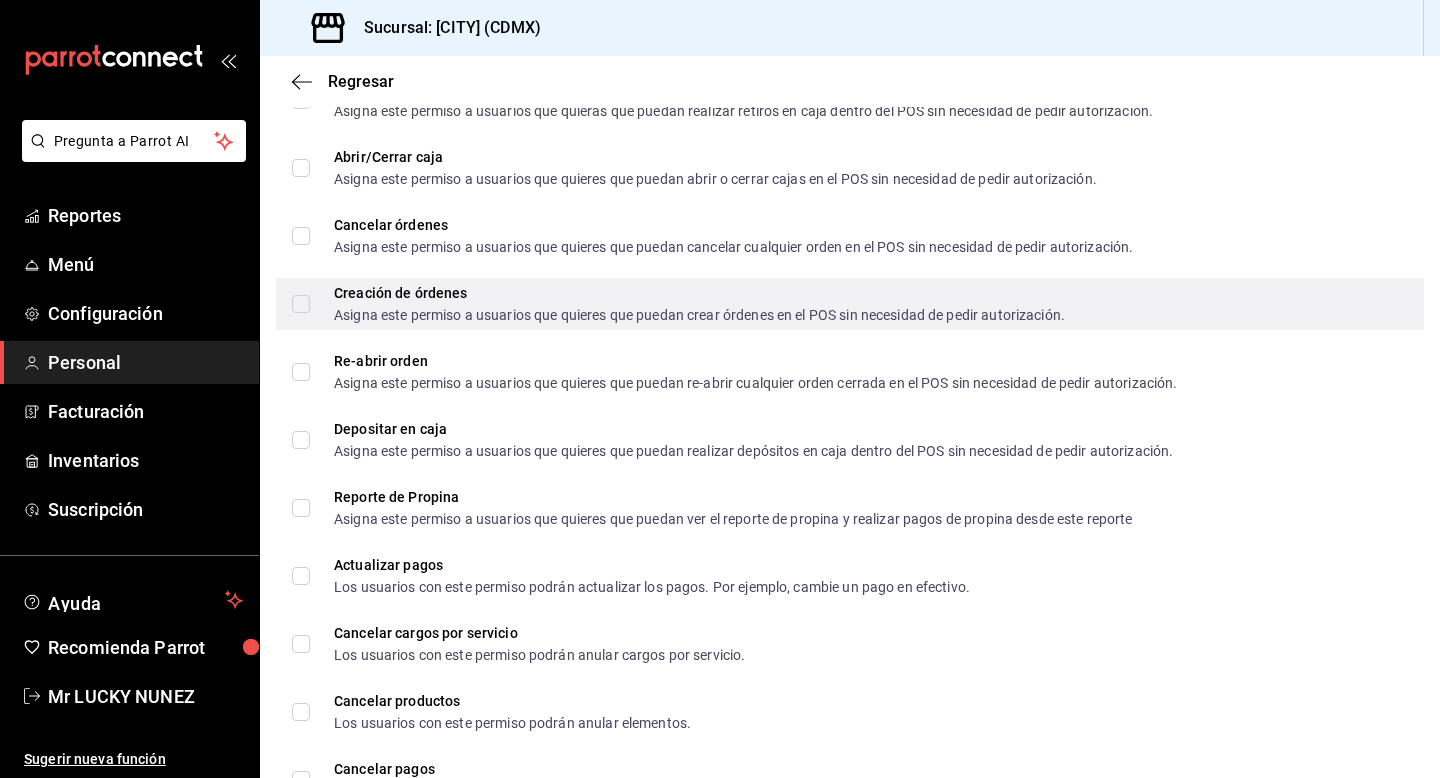 click on "Creación de órdenes Asigna este permiso a usuarios que quieres que puedan crear órdenes en el POS sin necesidad de pedir autorización." at bounding box center (678, 304) 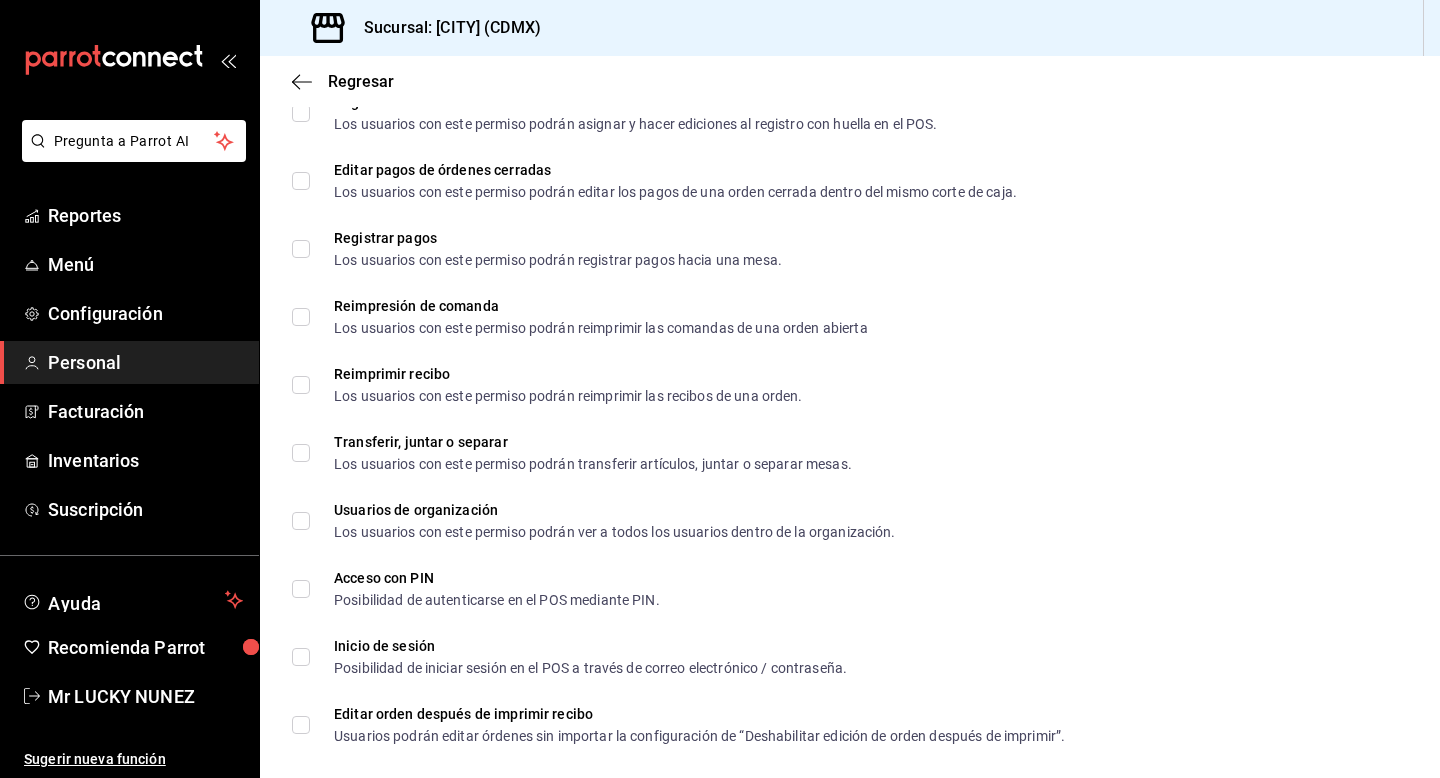 scroll, scrollTop: 2812, scrollLeft: 0, axis: vertical 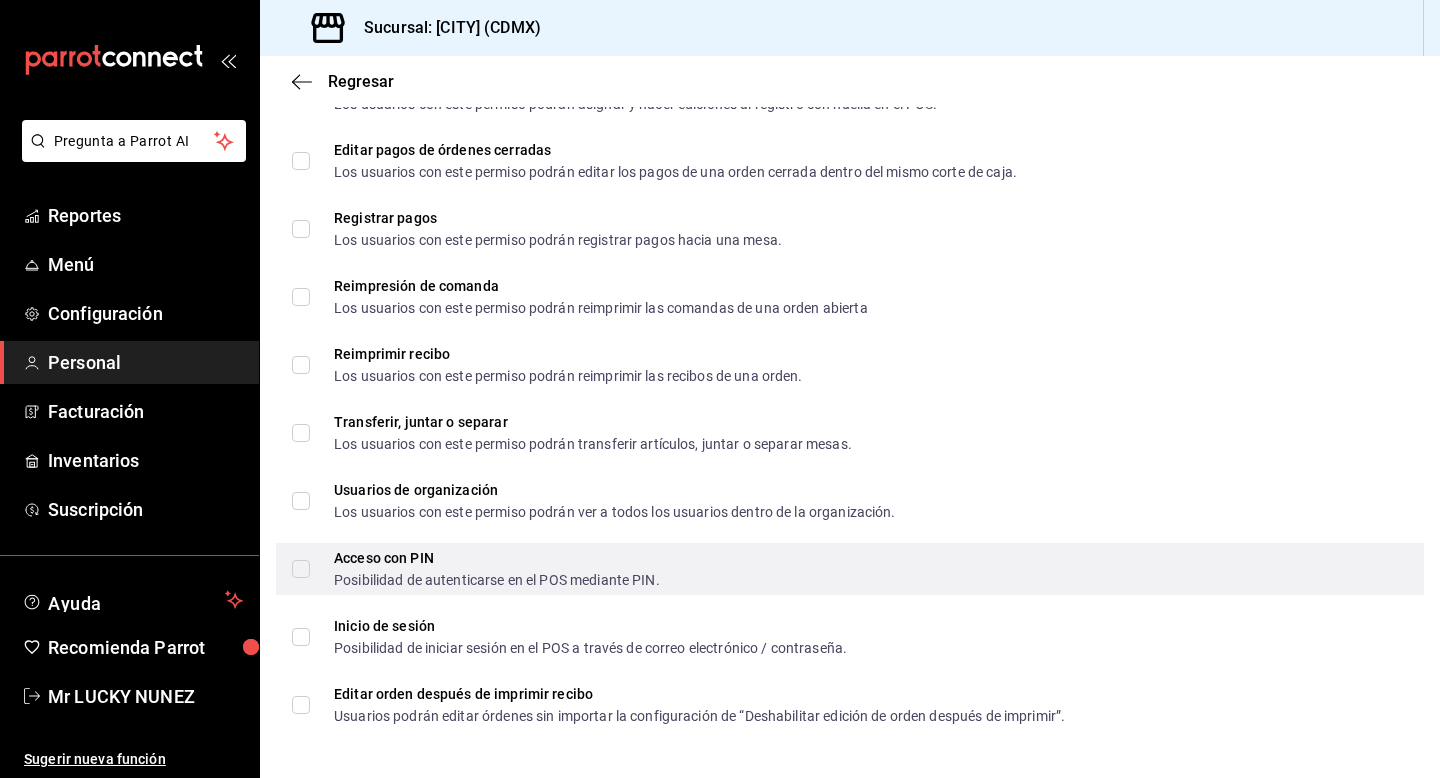 click on "Acceso con PIN Posibilidad de autenticarse en el POS mediante PIN." at bounding box center (301, 569) 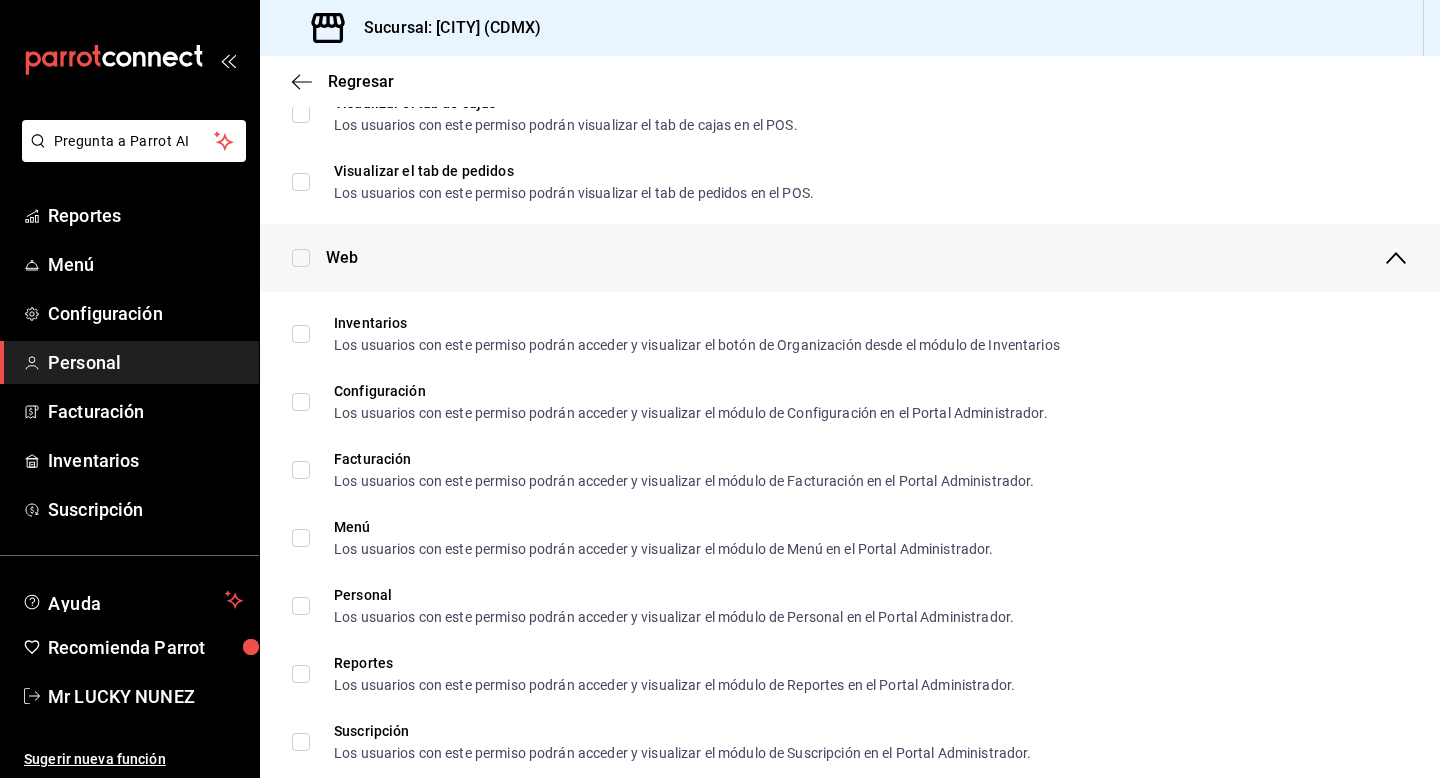 scroll, scrollTop: 0, scrollLeft: 0, axis: both 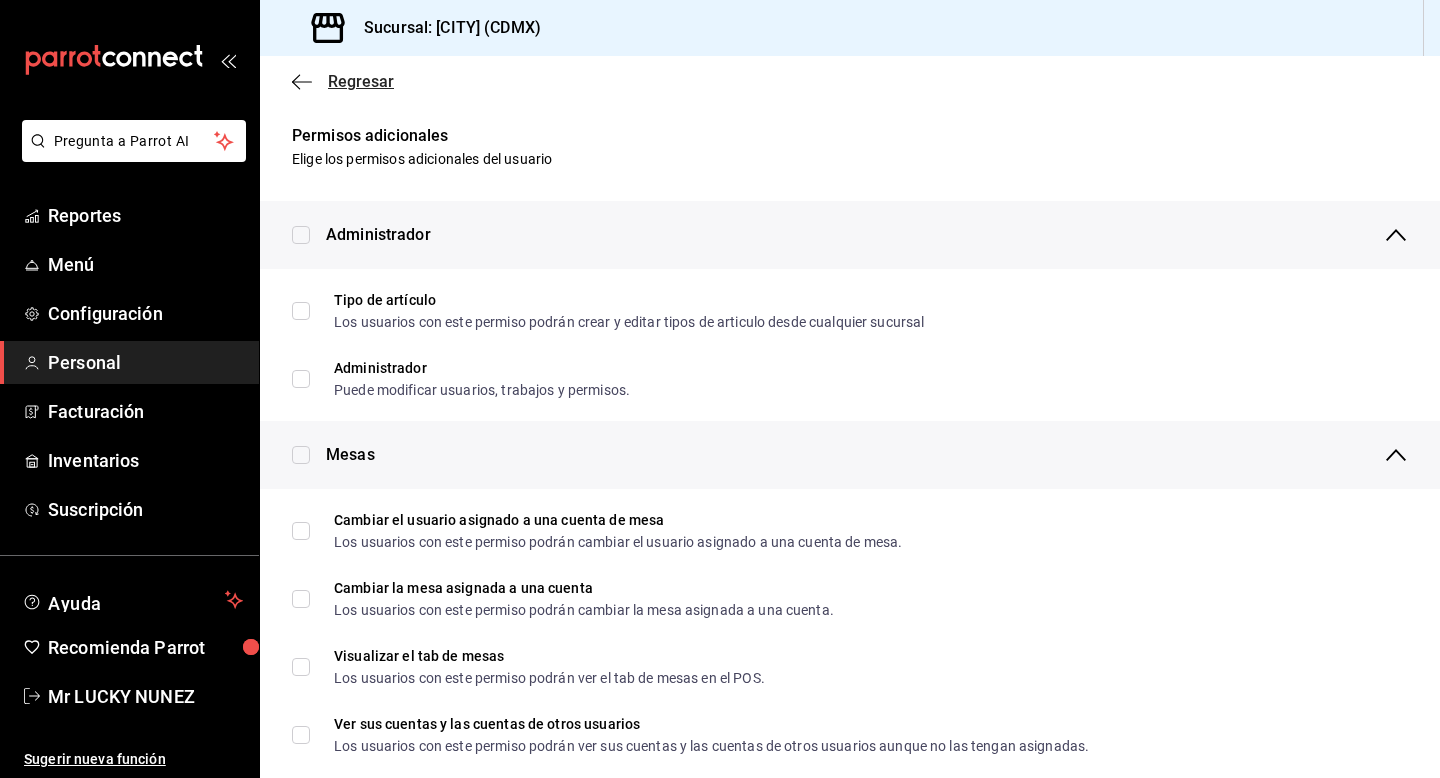 click 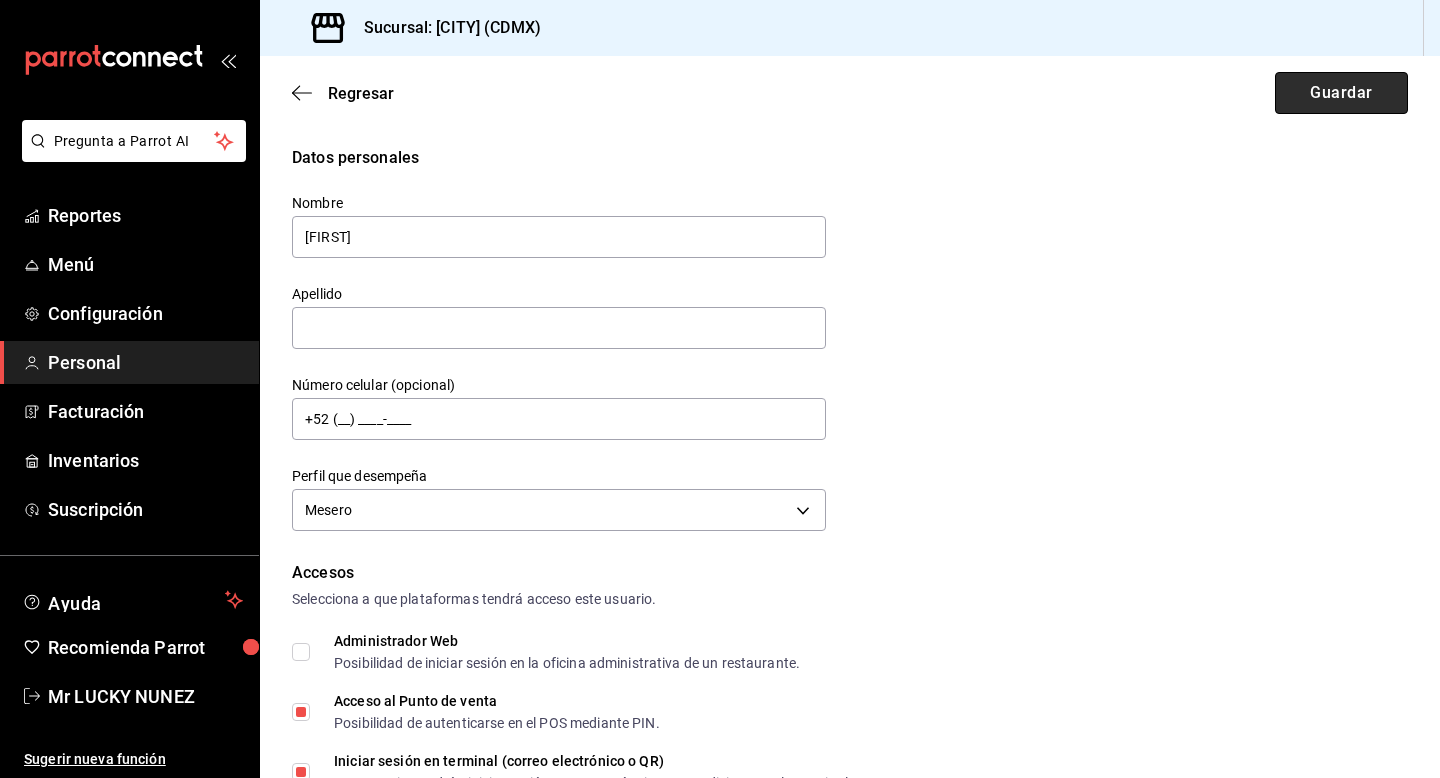 click on "Guardar" at bounding box center [1341, 93] 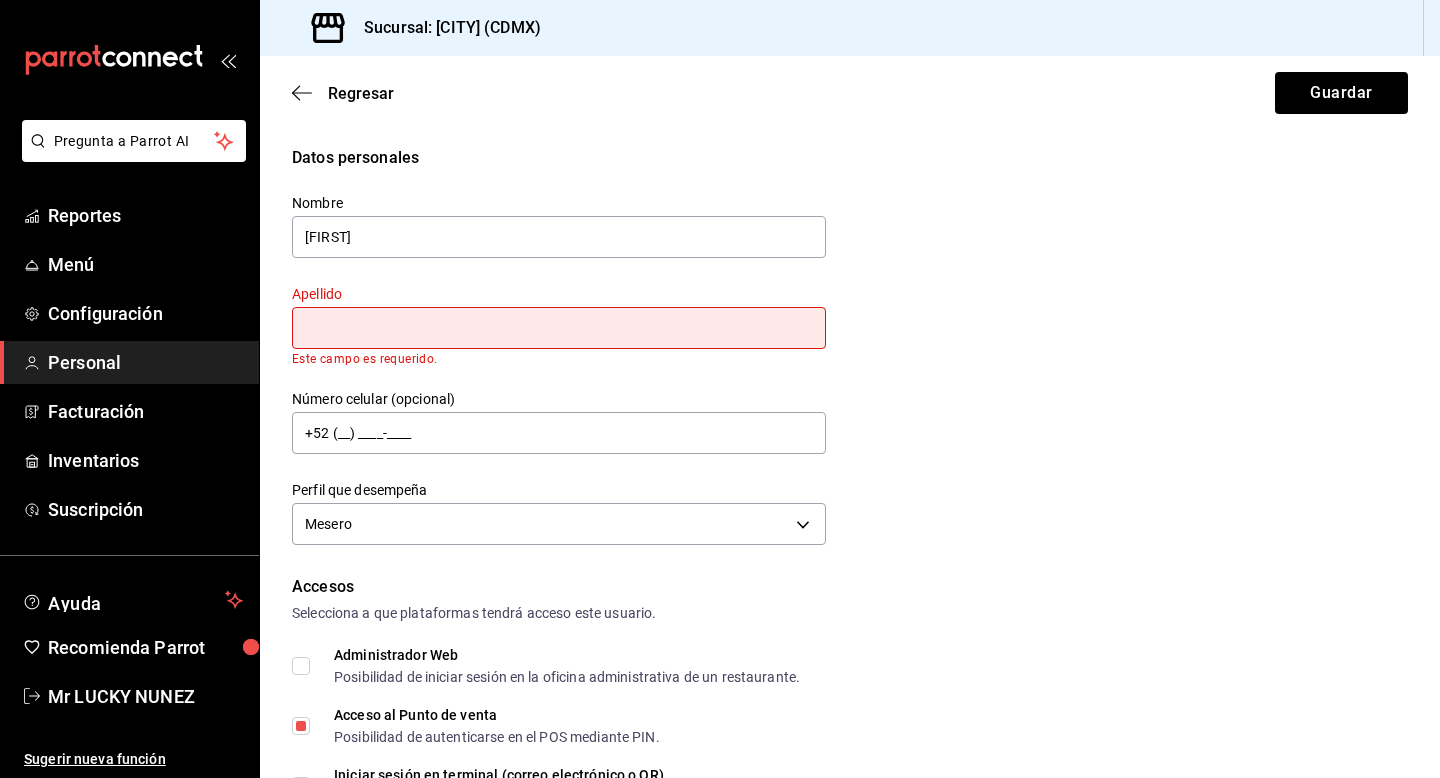 click at bounding box center (559, 328) 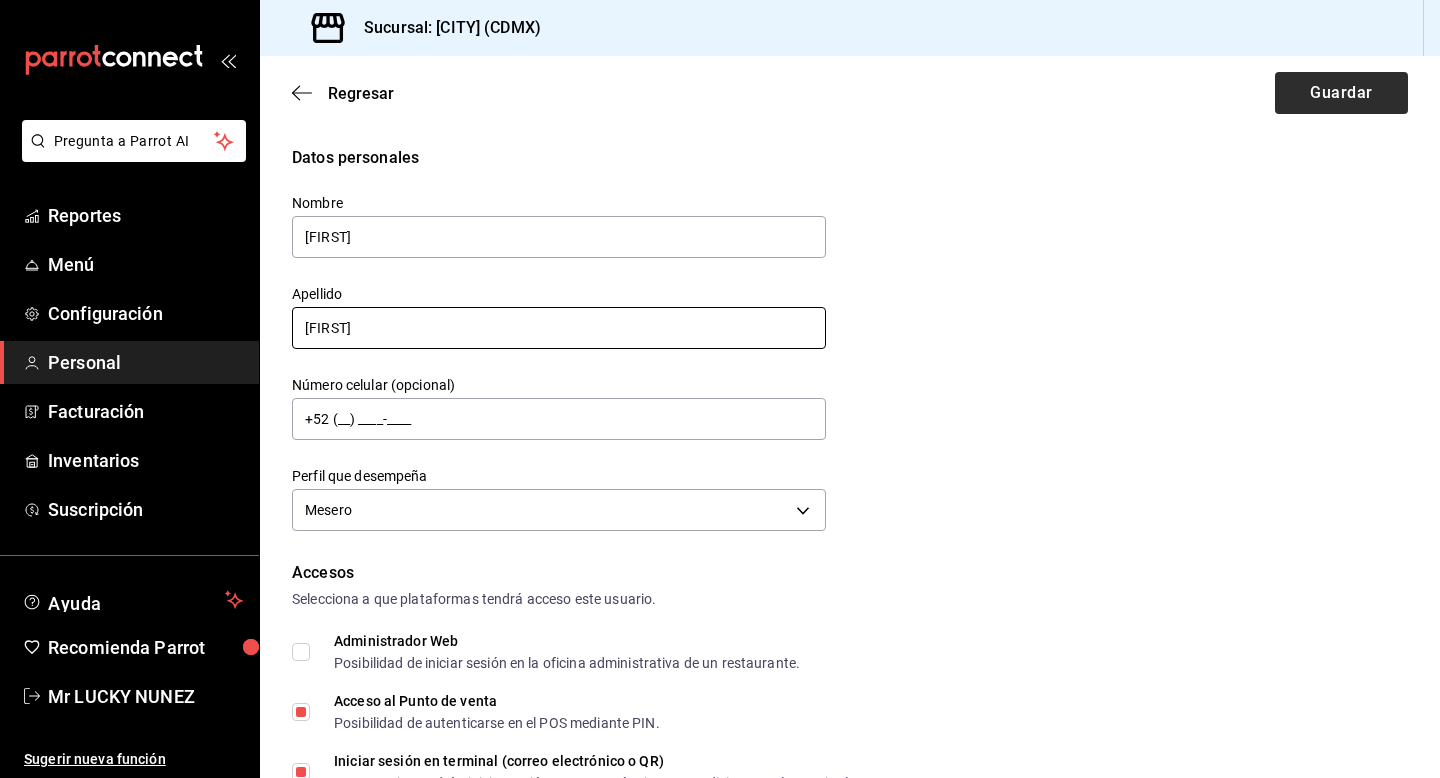 type on "[FIRST]" 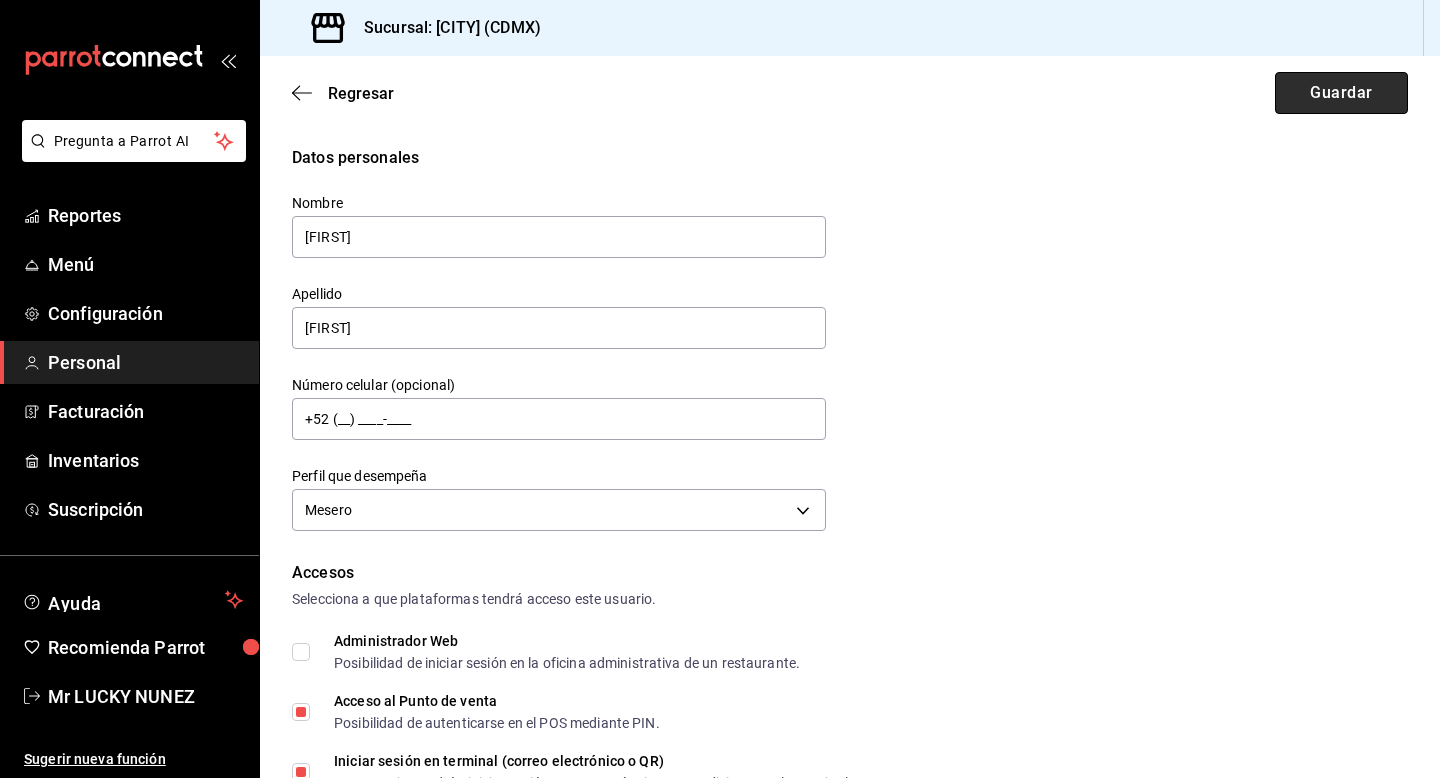 click on "Guardar" at bounding box center (1341, 93) 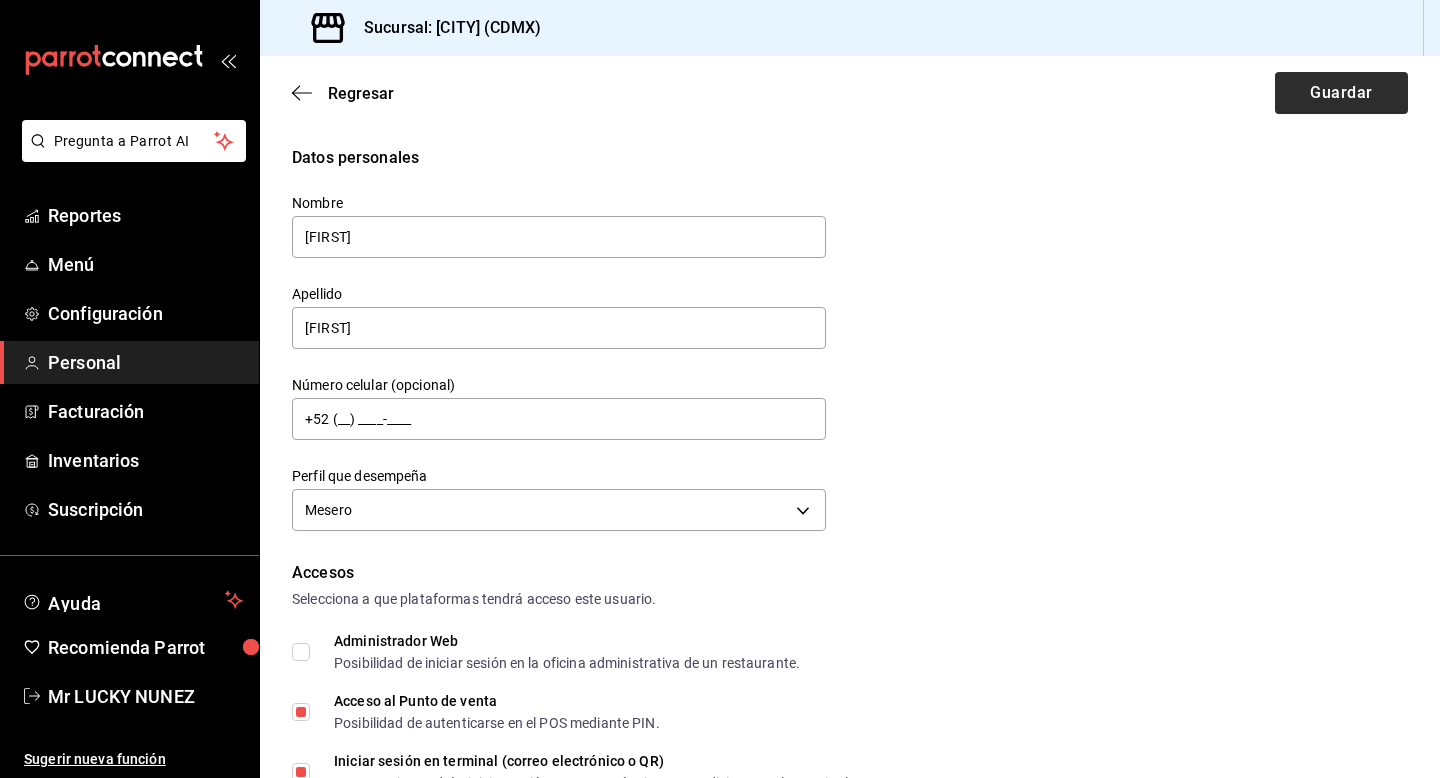 scroll, scrollTop: 545, scrollLeft: 0, axis: vertical 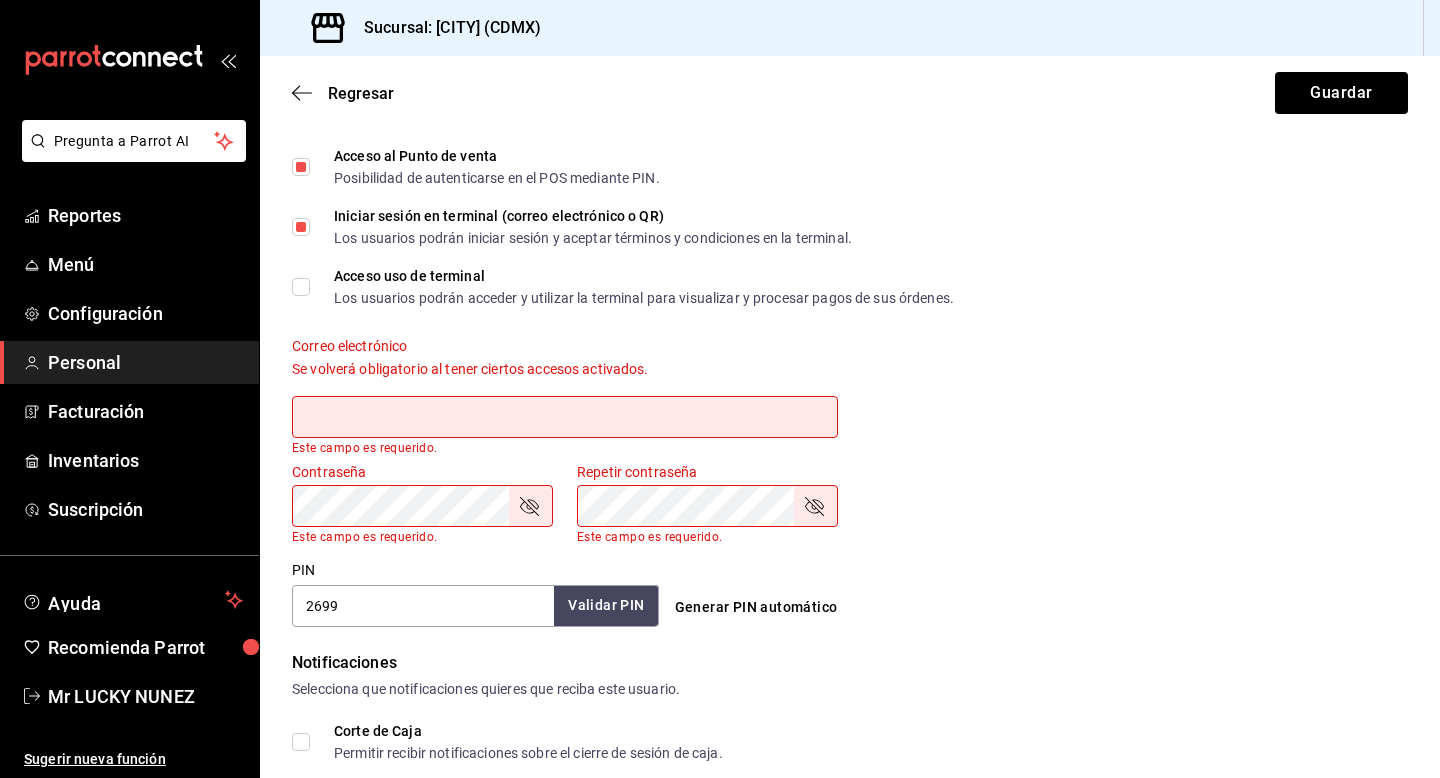 click on "Iniciar sesión en terminal (correo electrónico o QR) Los usuarios podrán iniciar sesión y aceptar términos y condiciones en la terminal." at bounding box center [301, 227] 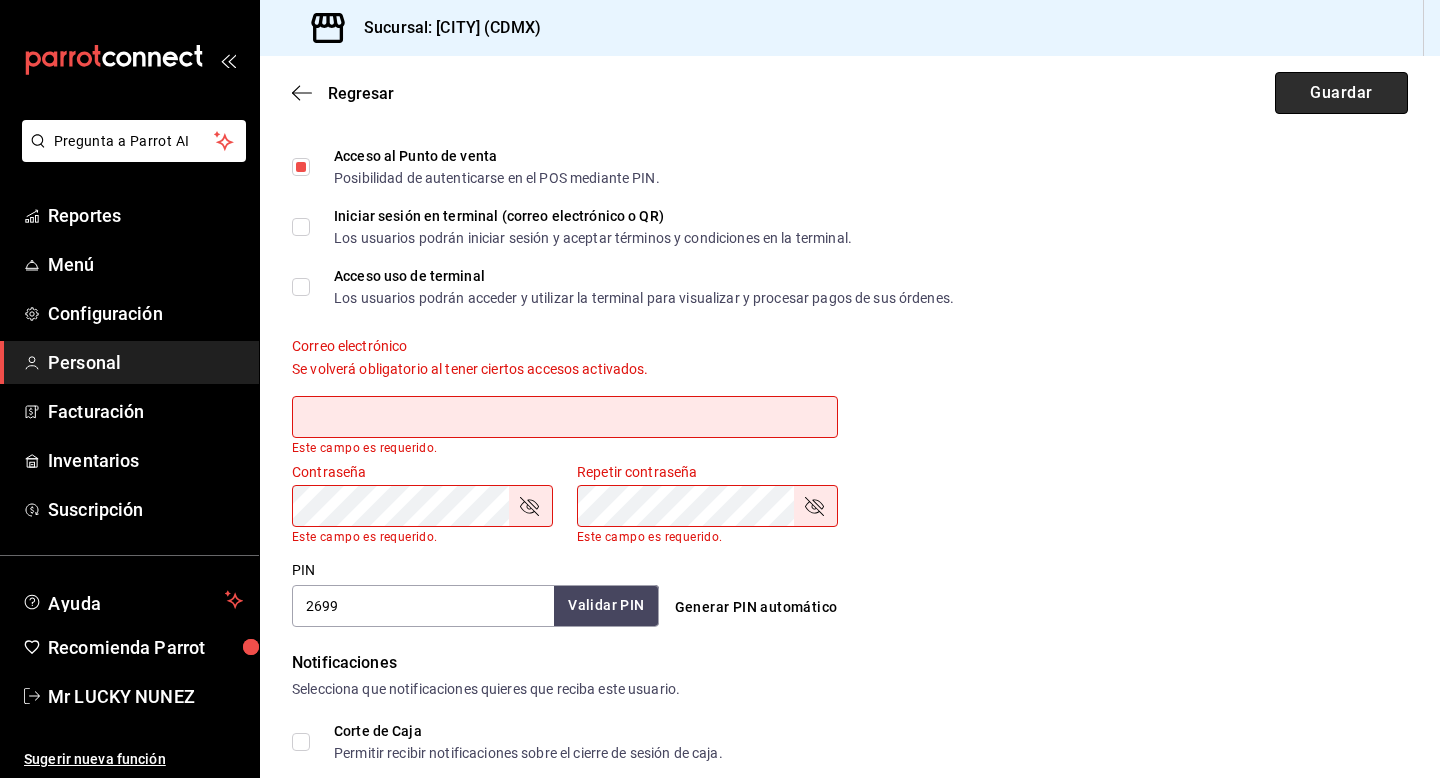 click on "Guardar" at bounding box center (1341, 93) 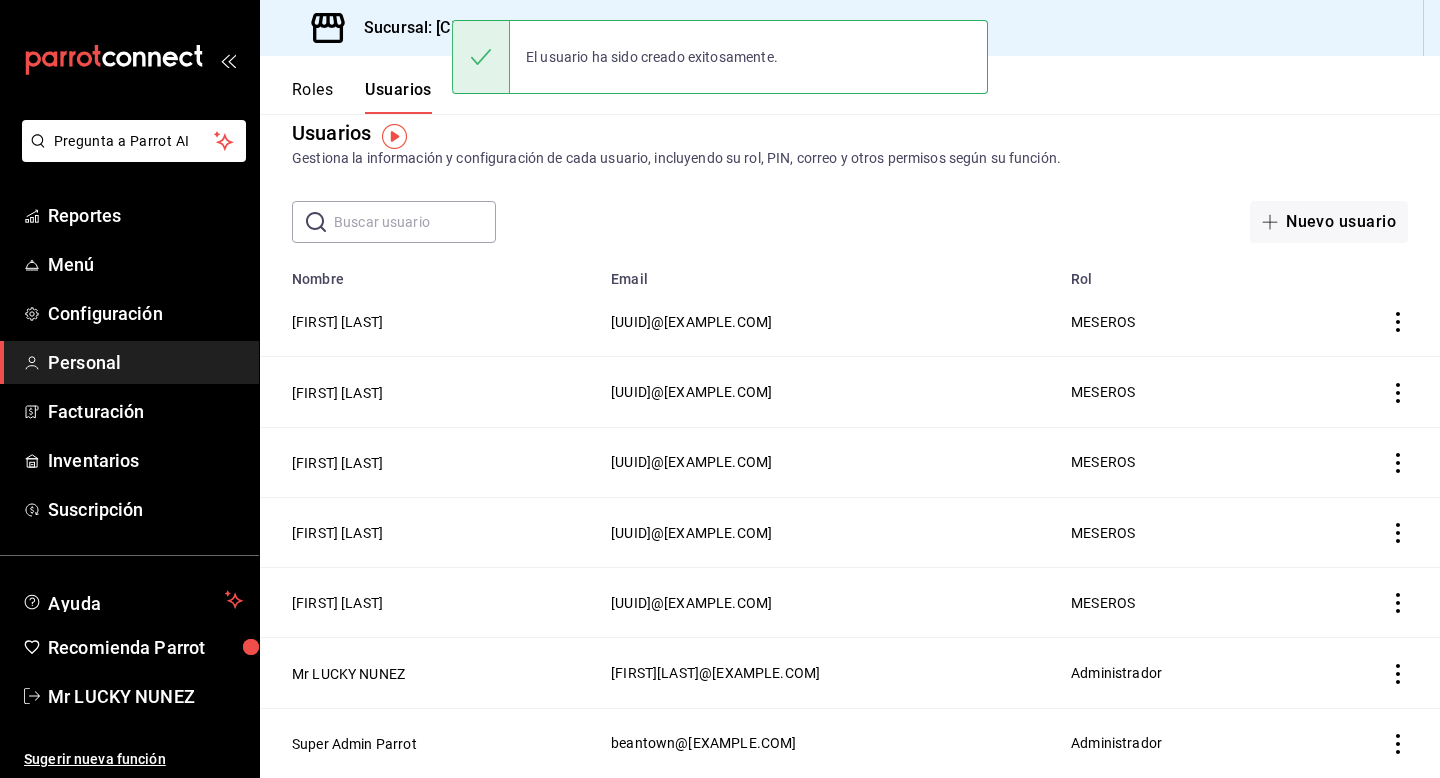 scroll, scrollTop: 25, scrollLeft: 0, axis: vertical 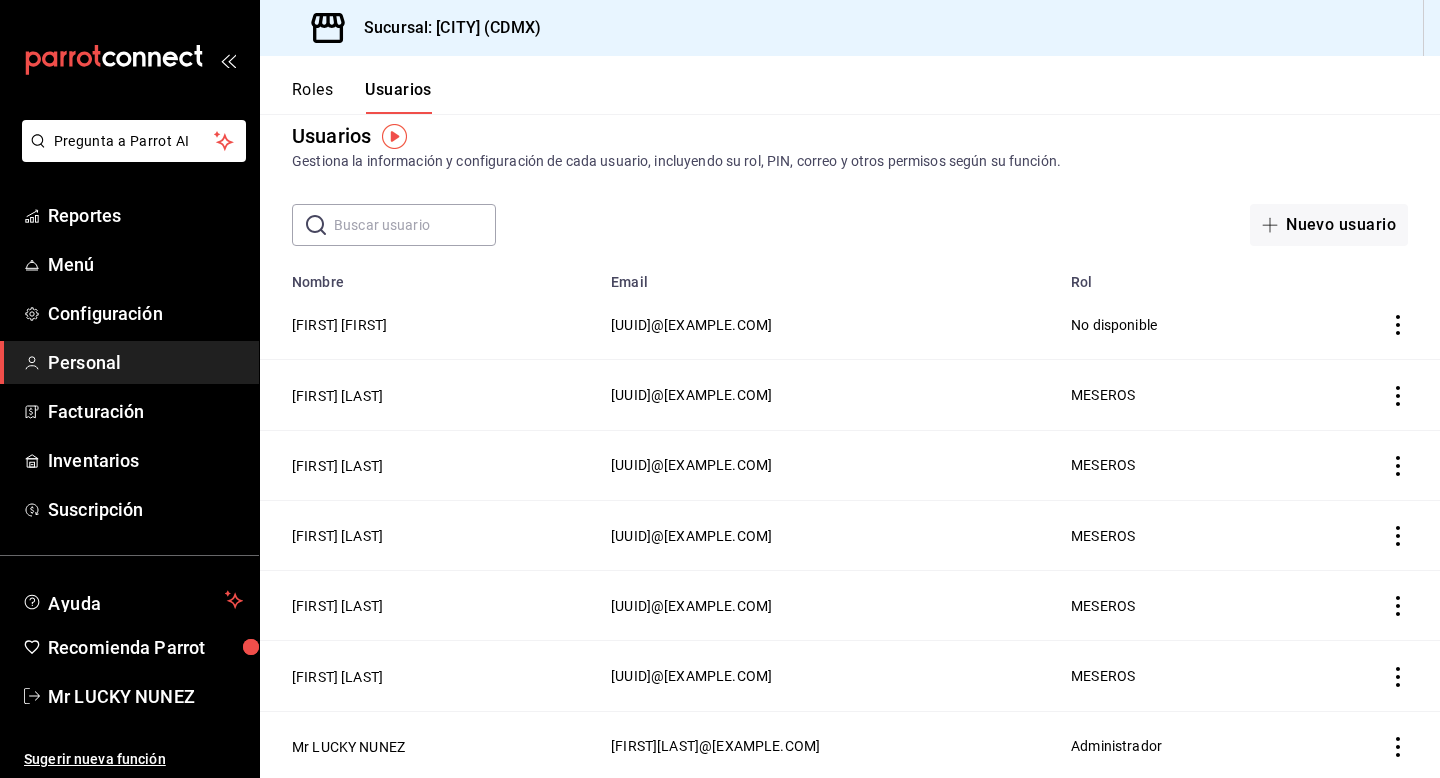 click on "Usuarios Gestiona la información y configuración de cada usuario, incluyendo su rol, PIN, correo y otros permisos según su función." at bounding box center [850, 146] 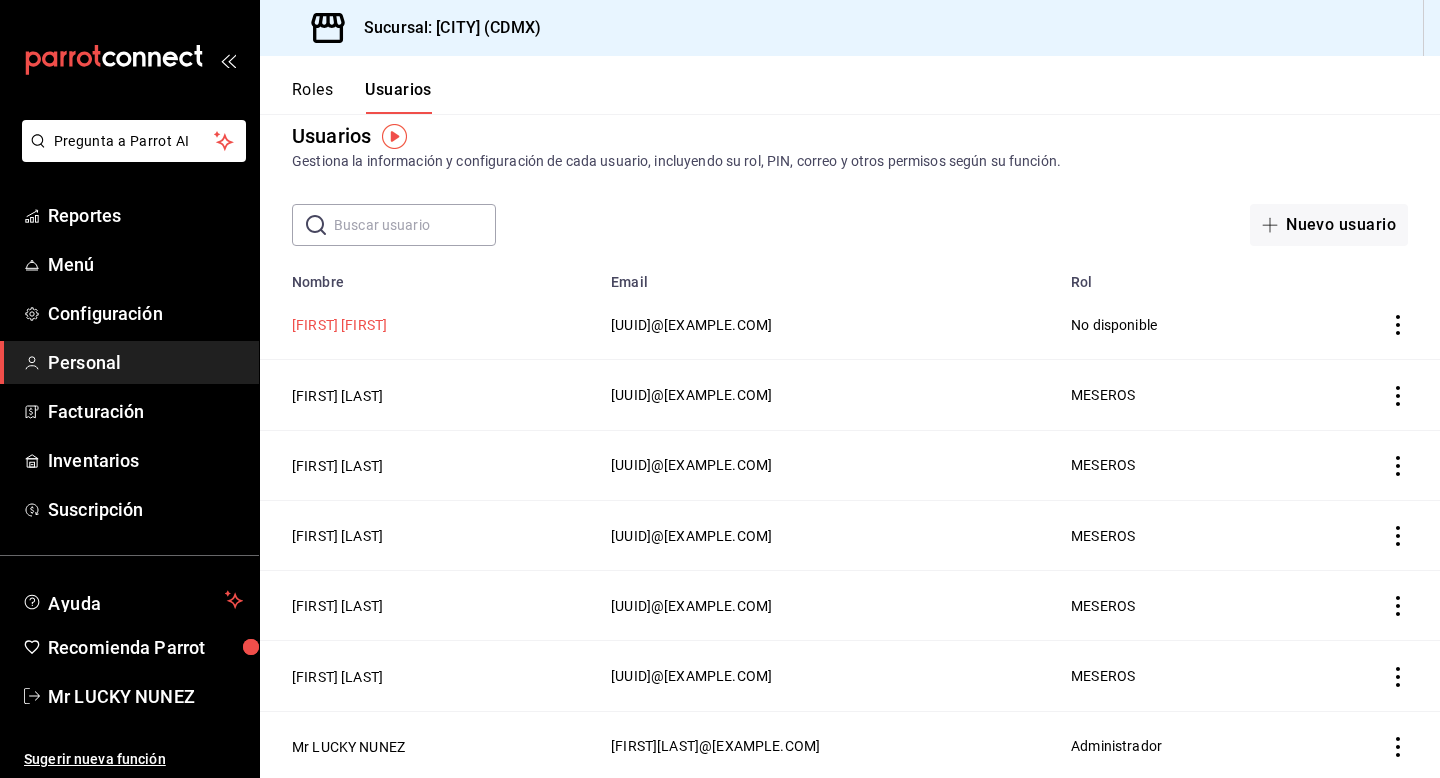 click on "[FIRST] [LAST]" at bounding box center (339, 325) 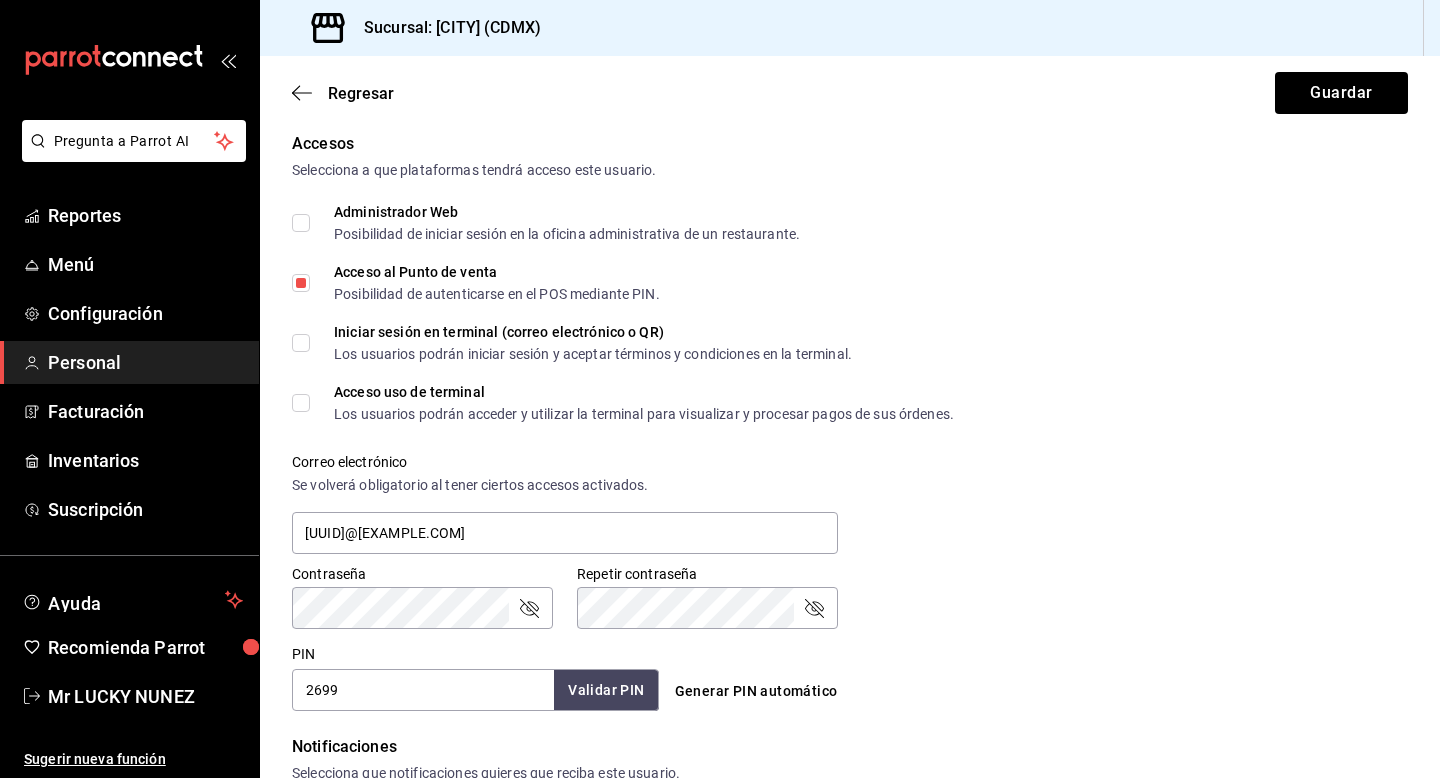 scroll, scrollTop: 430, scrollLeft: 0, axis: vertical 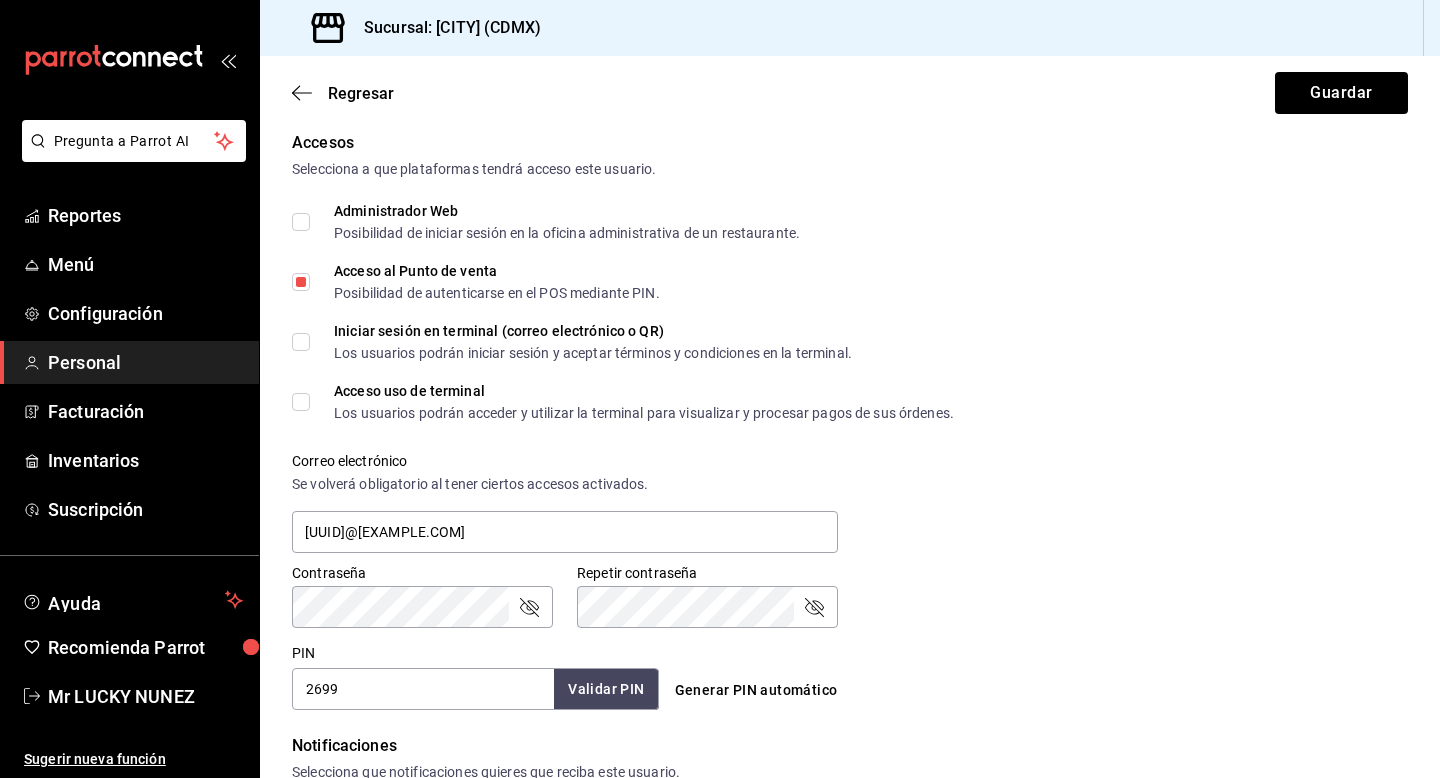 click on "Acceso uso de terminal Los usuarios podrán acceder y utilizar la terminal para visualizar y procesar pagos de sus órdenes." at bounding box center [632, 402] 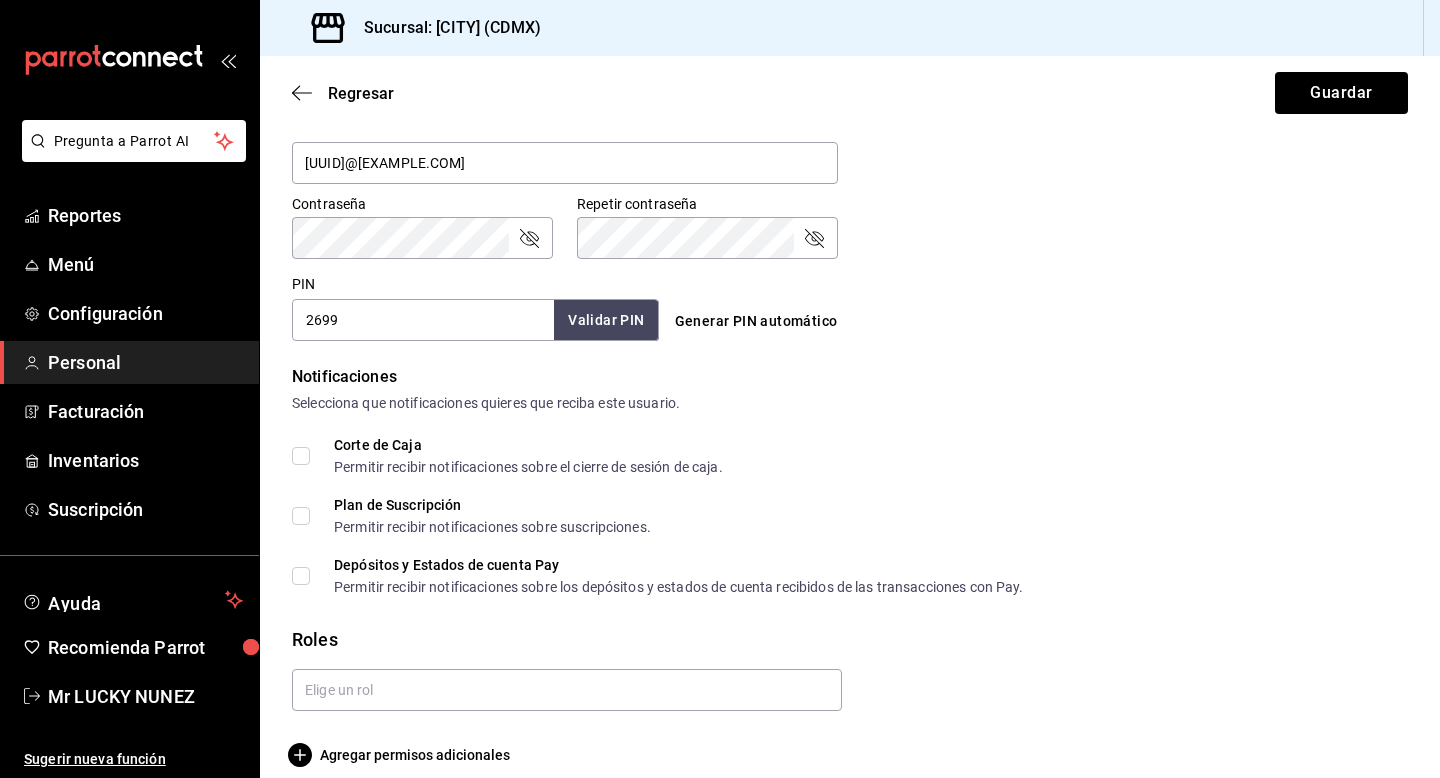 scroll, scrollTop: 820, scrollLeft: 0, axis: vertical 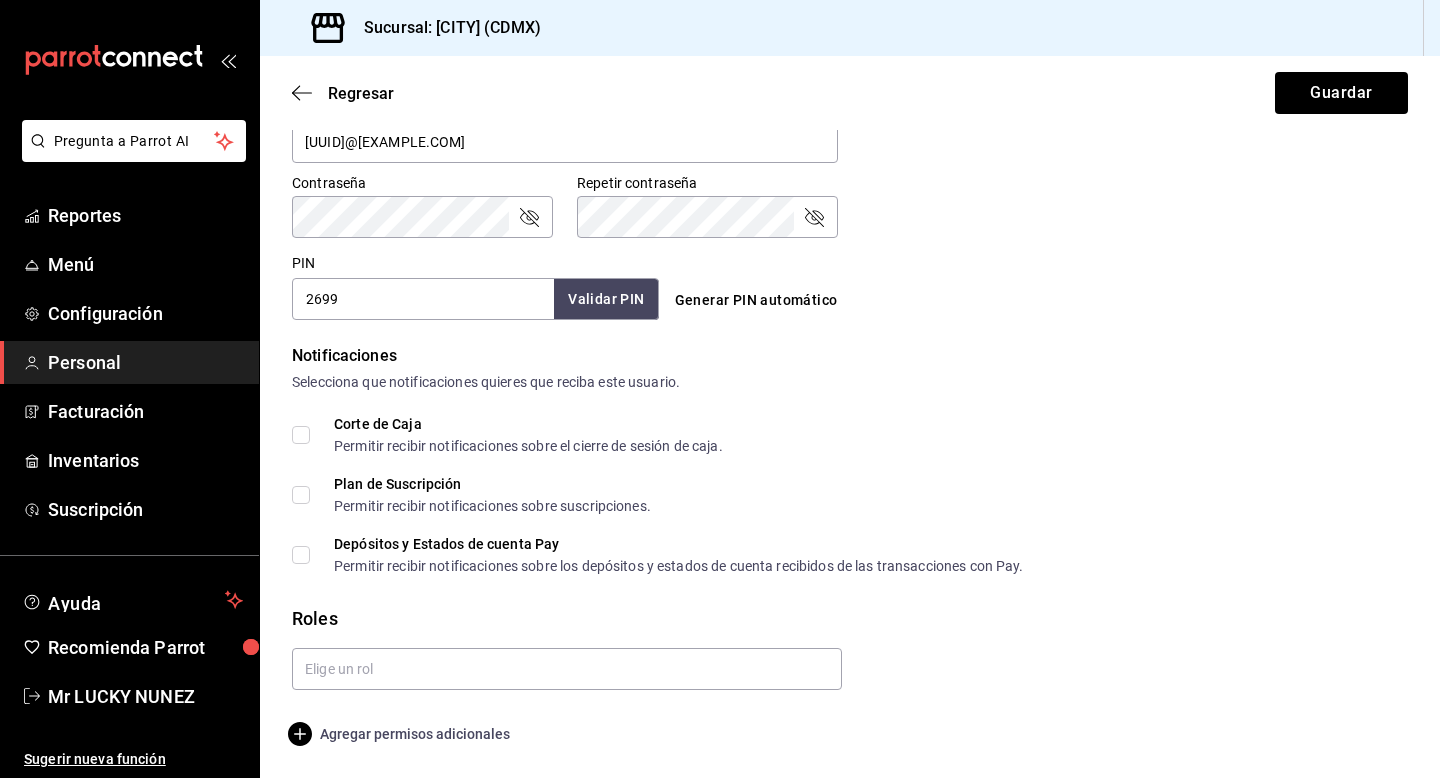 click 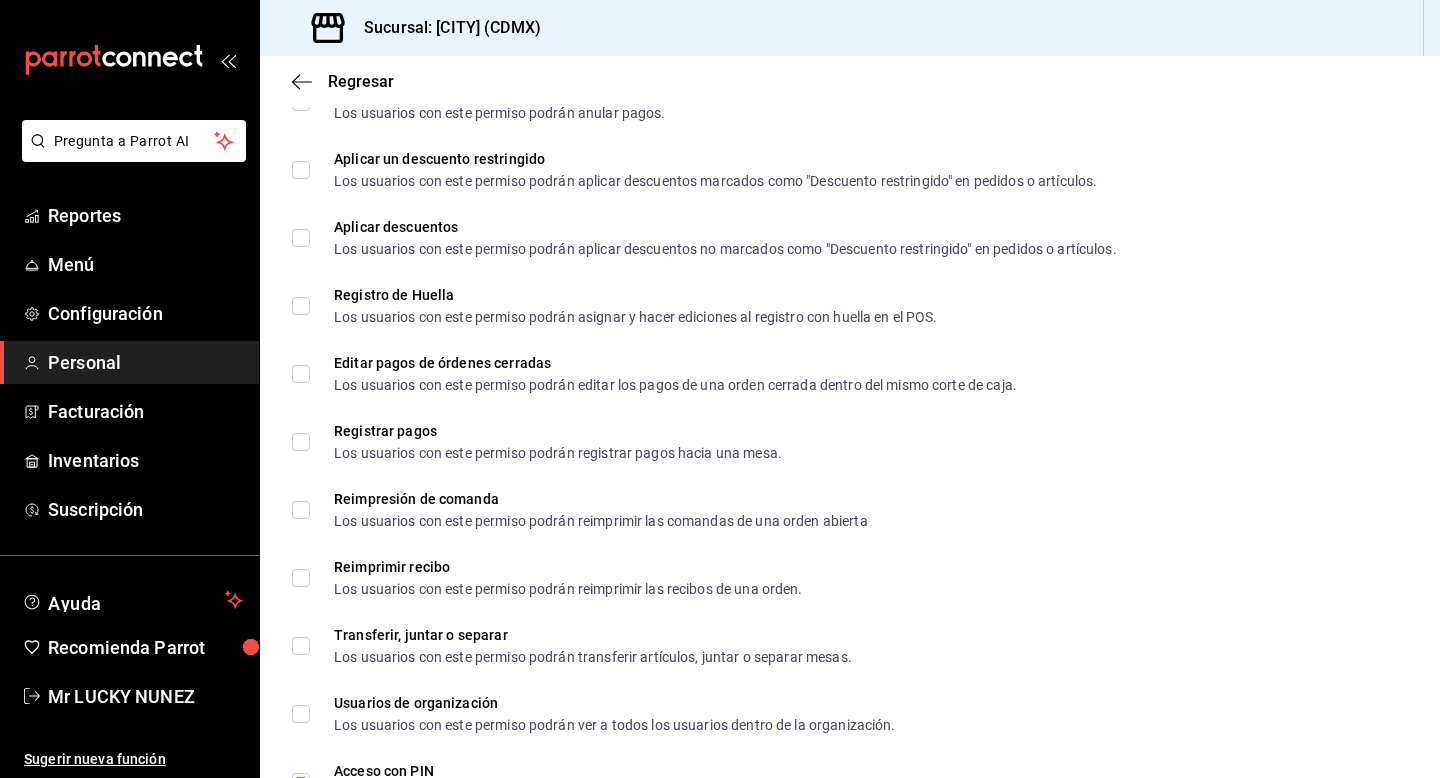 scroll, scrollTop: 2601, scrollLeft: 0, axis: vertical 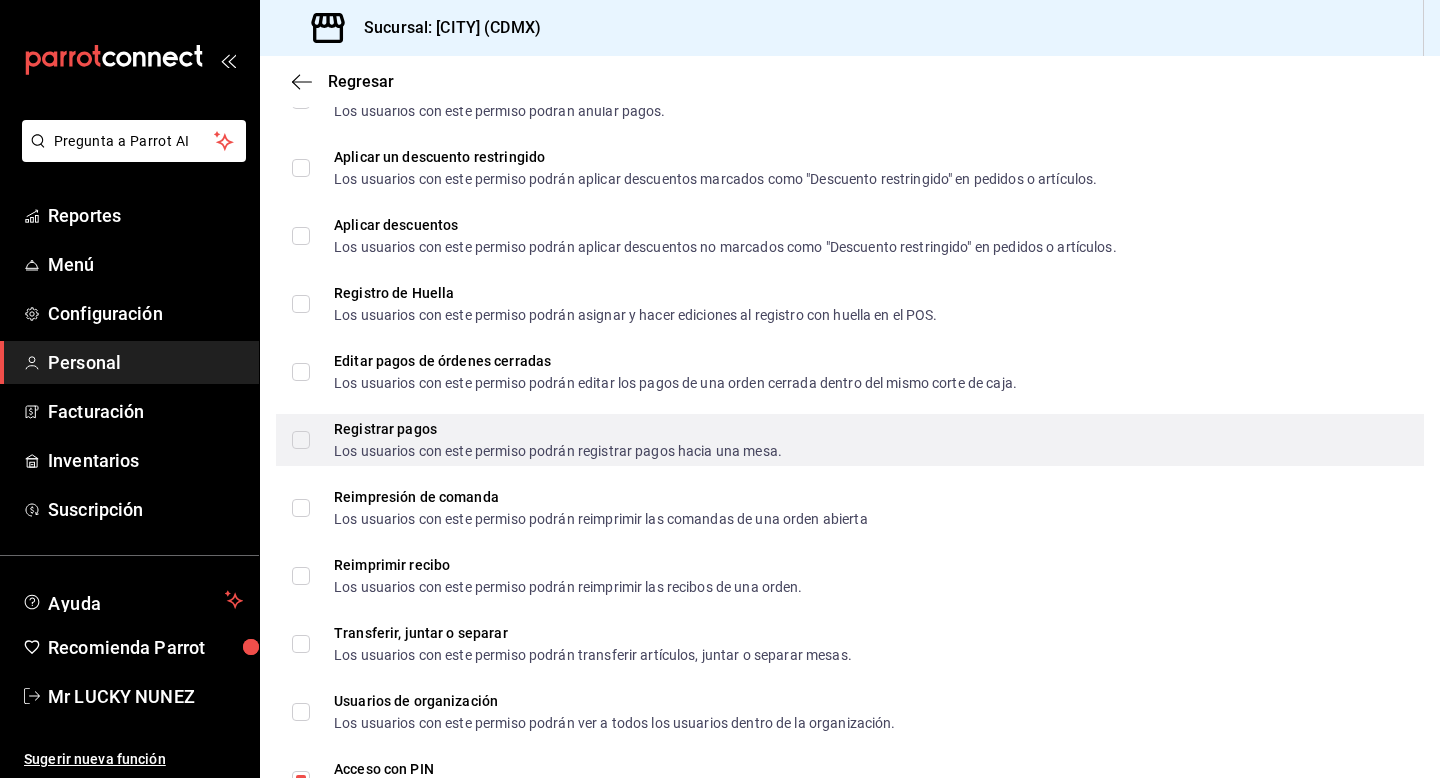 click on "Registrar pagos Los usuarios con este permiso podrán registrar pagos hacia una mesa." at bounding box center [301, 440] 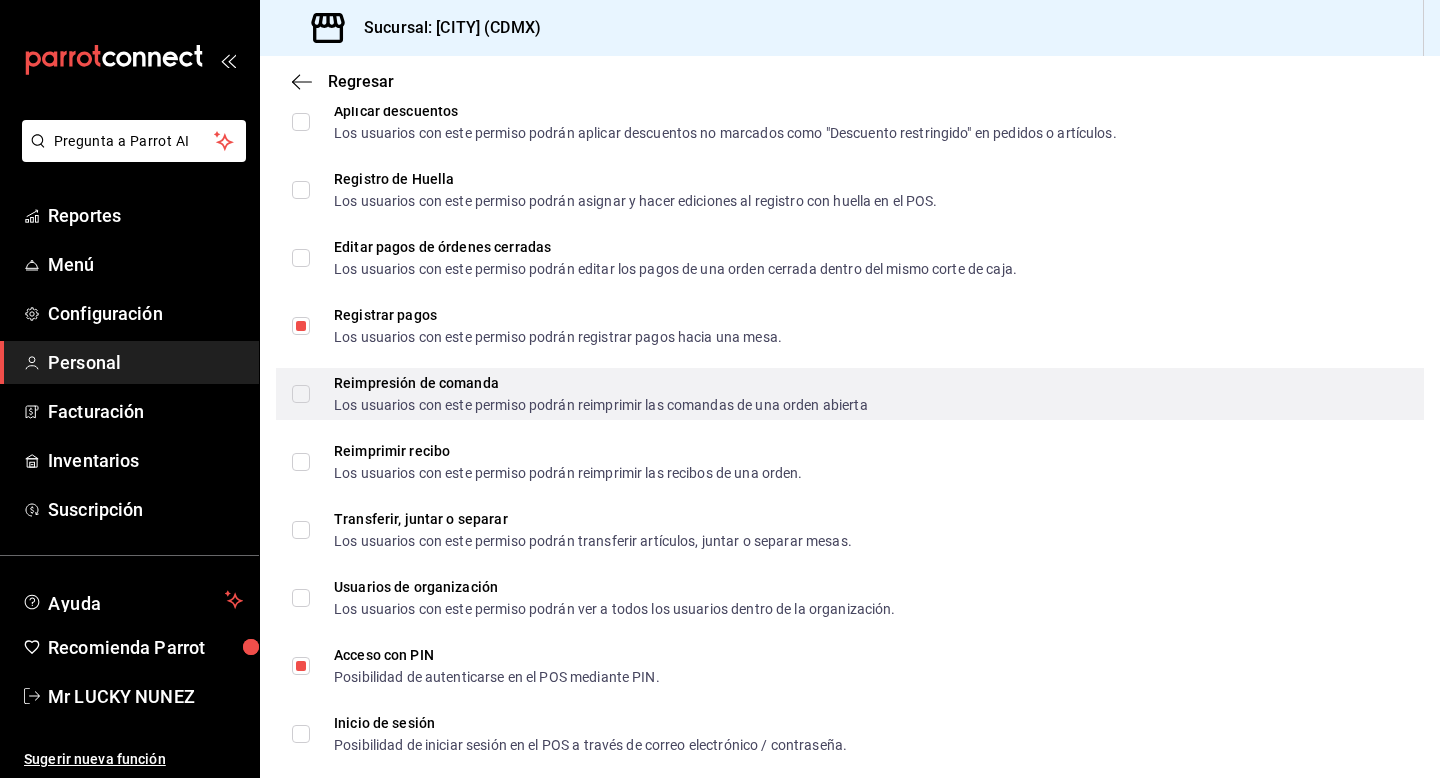 scroll, scrollTop: 2721, scrollLeft: 0, axis: vertical 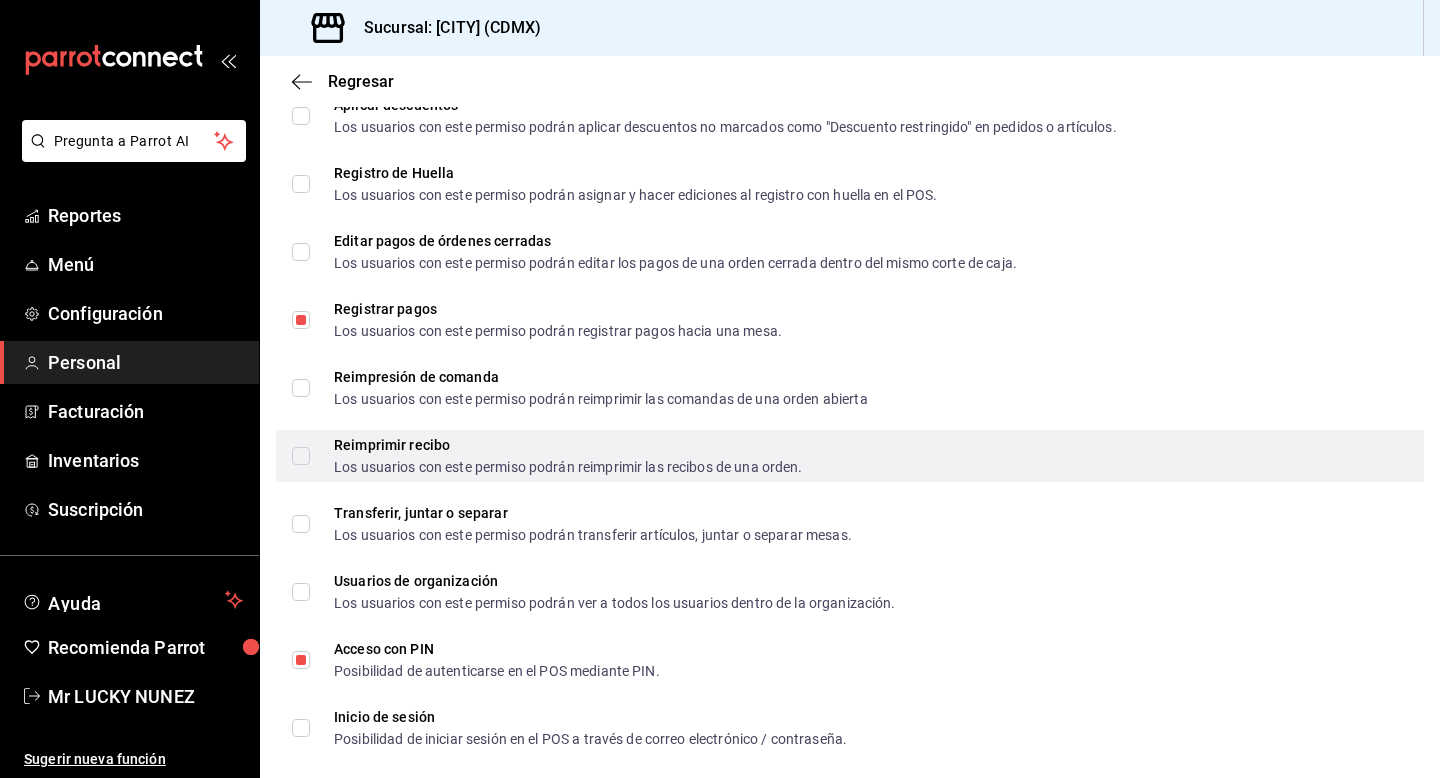 click on "Reimprimir recibo Los usuarios con este permiso podrán reimprimir las recibos de una orden." at bounding box center [301, 456] 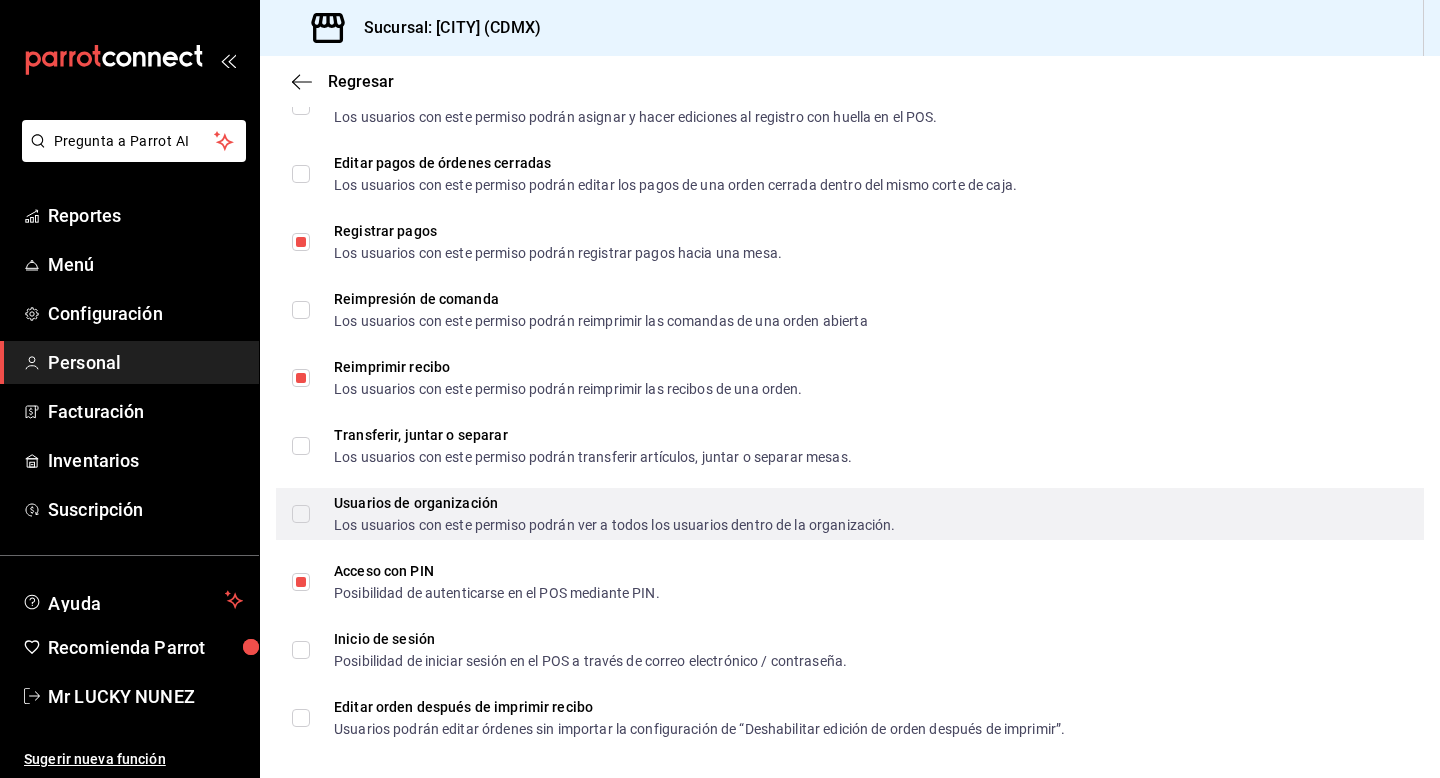 scroll, scrollTop: 2812, scrollLeft: 0, axis: vertical 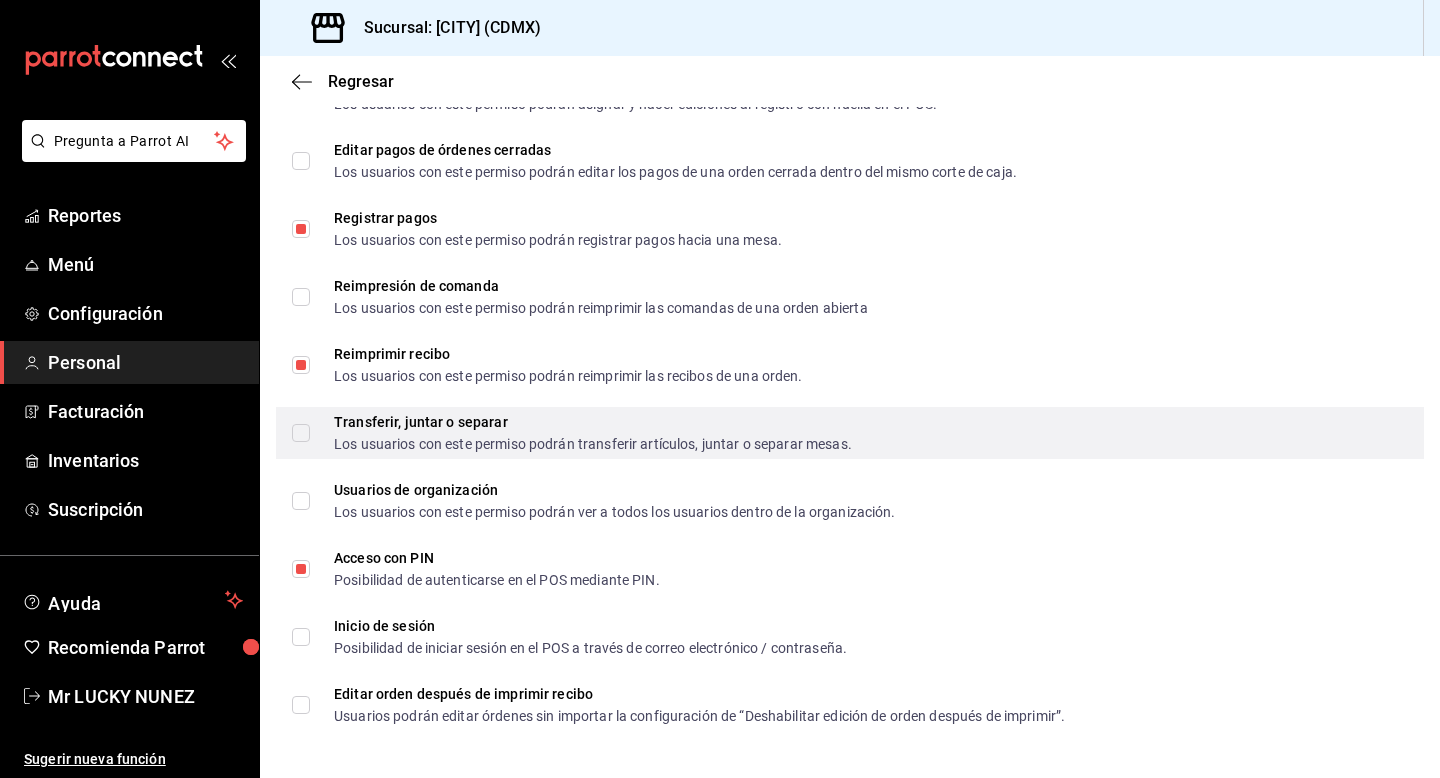click on "Transferir, juntar o separar Los usuarios con este permiso podrán transferir artículos, juntar o separar mesas." at bounding box center (301, 433) 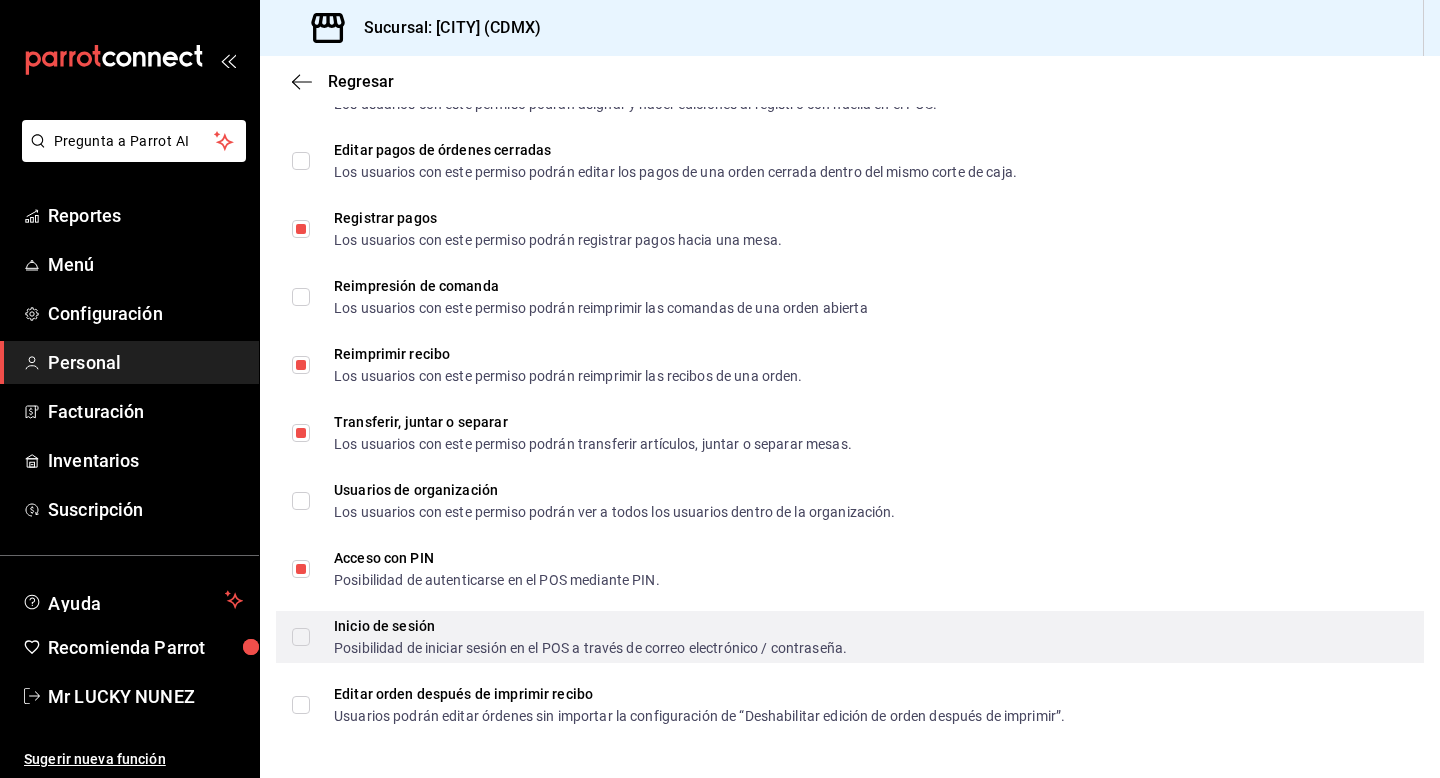 click on "Inicio de sesión Posibilidad de iniciar sesión en el POS a través de correo electrónico / contraseña." at bounding box center [301, 637] 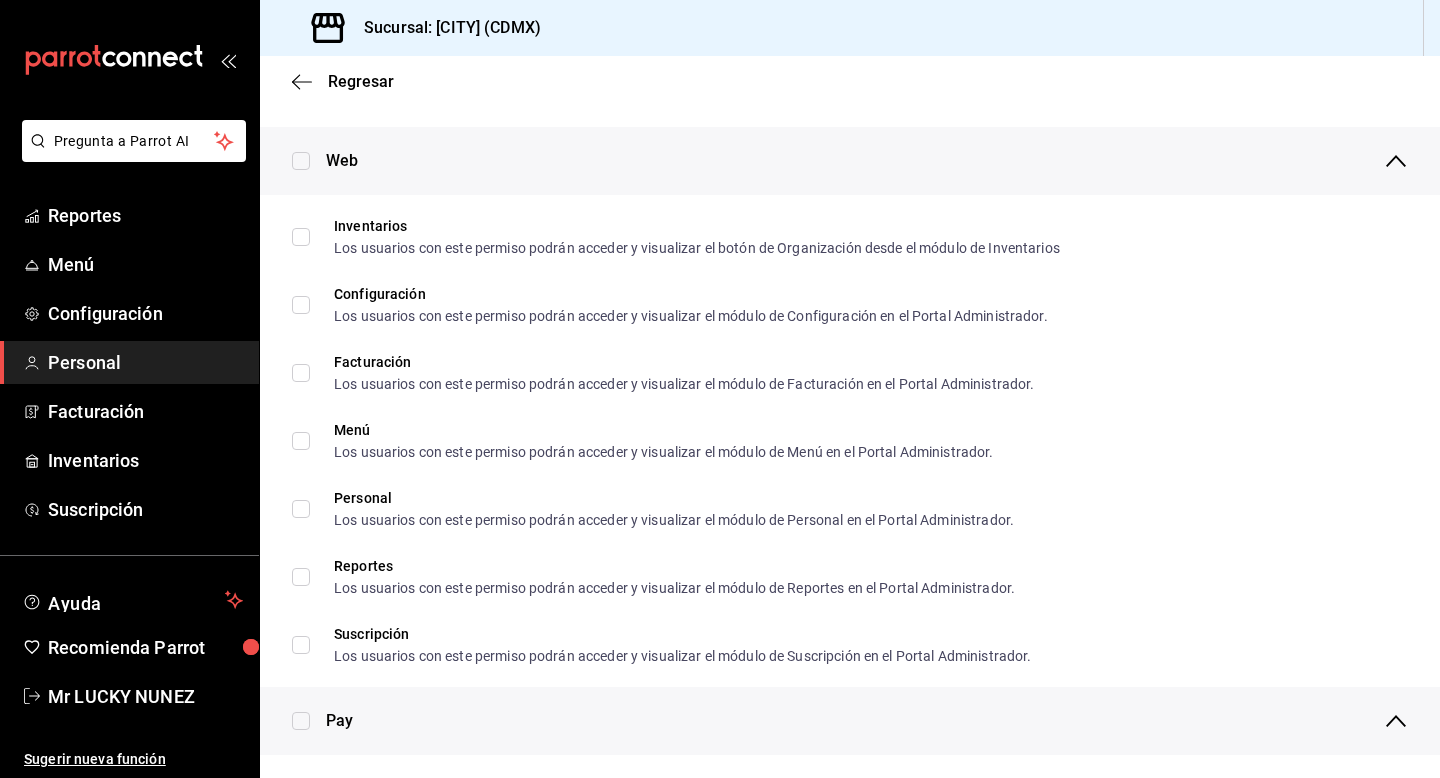 scroll, scrollTop: 0, scrollLeft: 0, axis: both 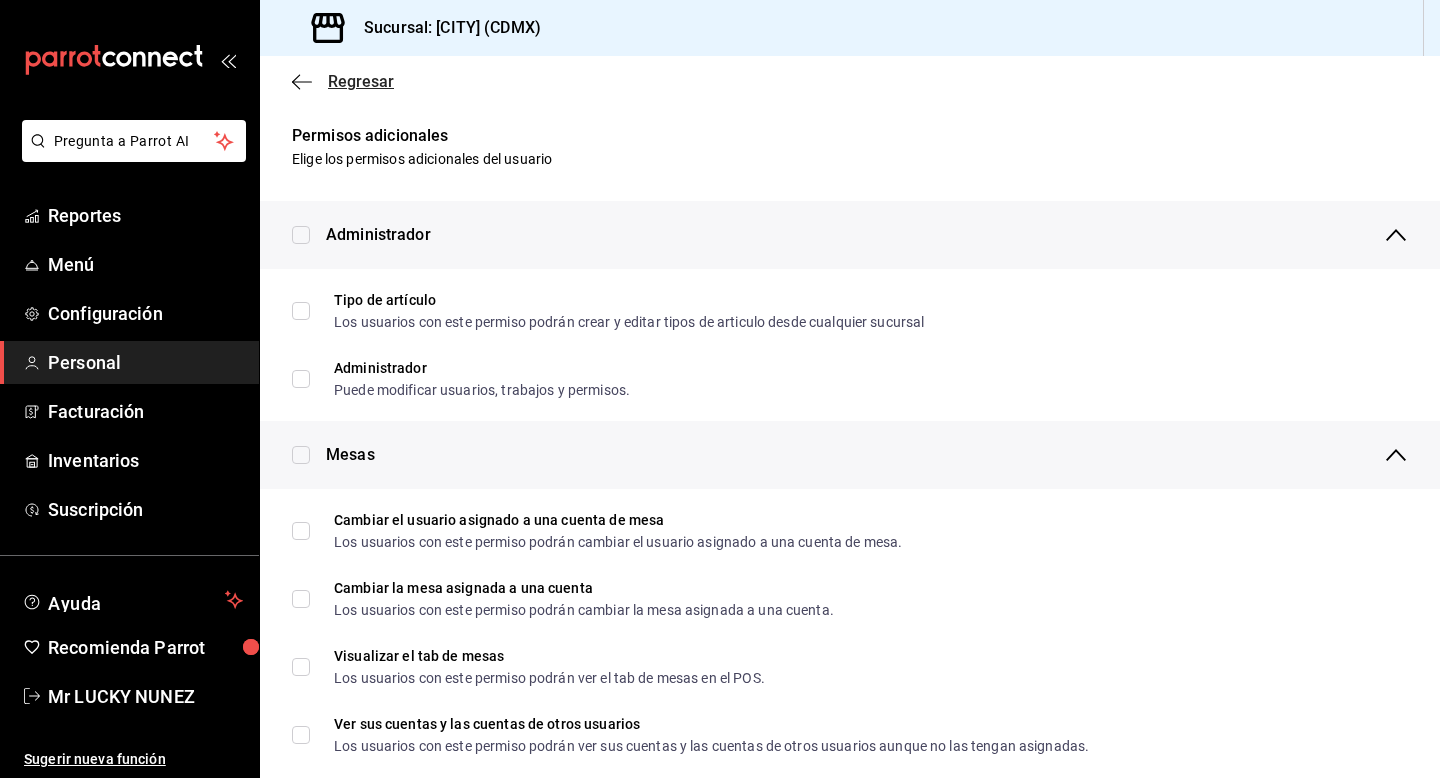 click on "Regresar" at bounding box center (361, 81) 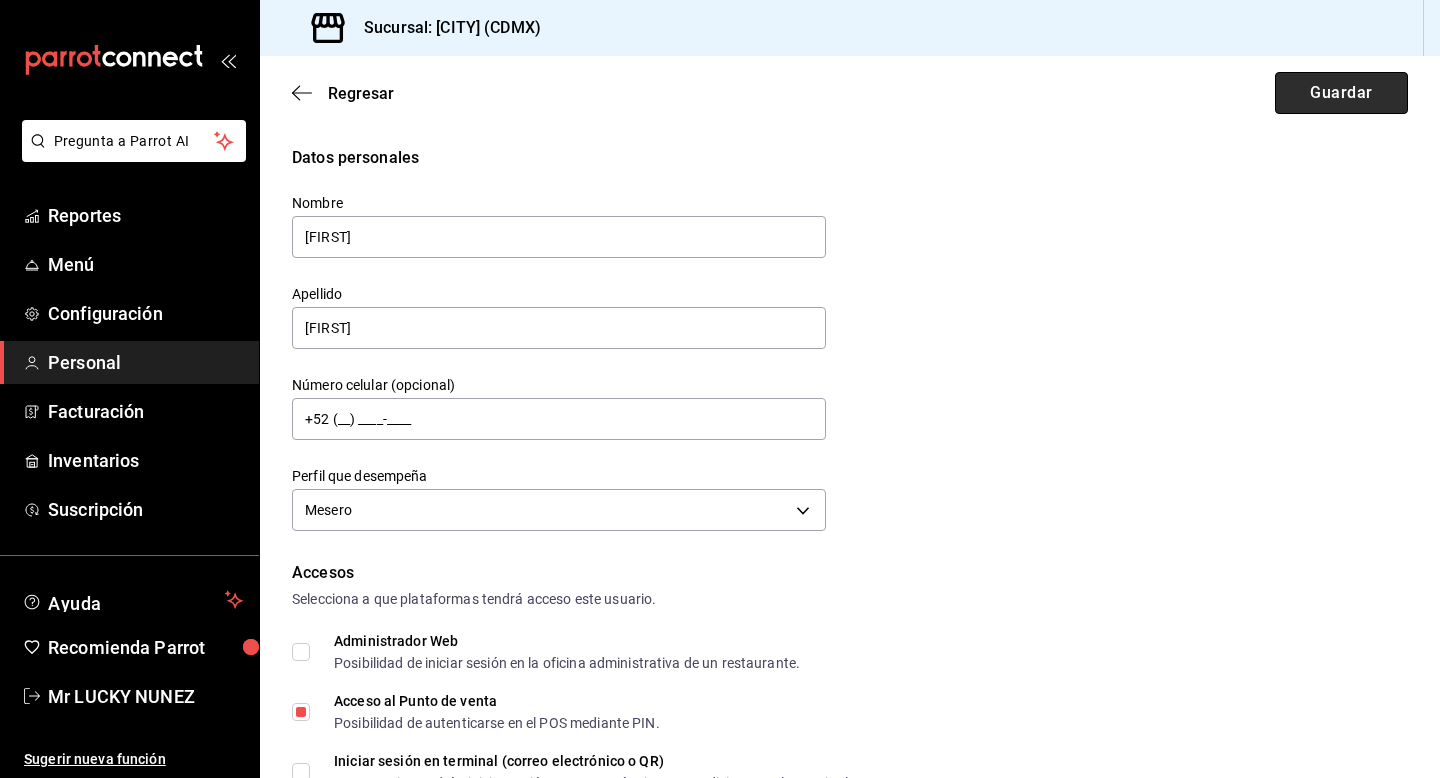click on "Guardar" at bounding box center [1341, 93] 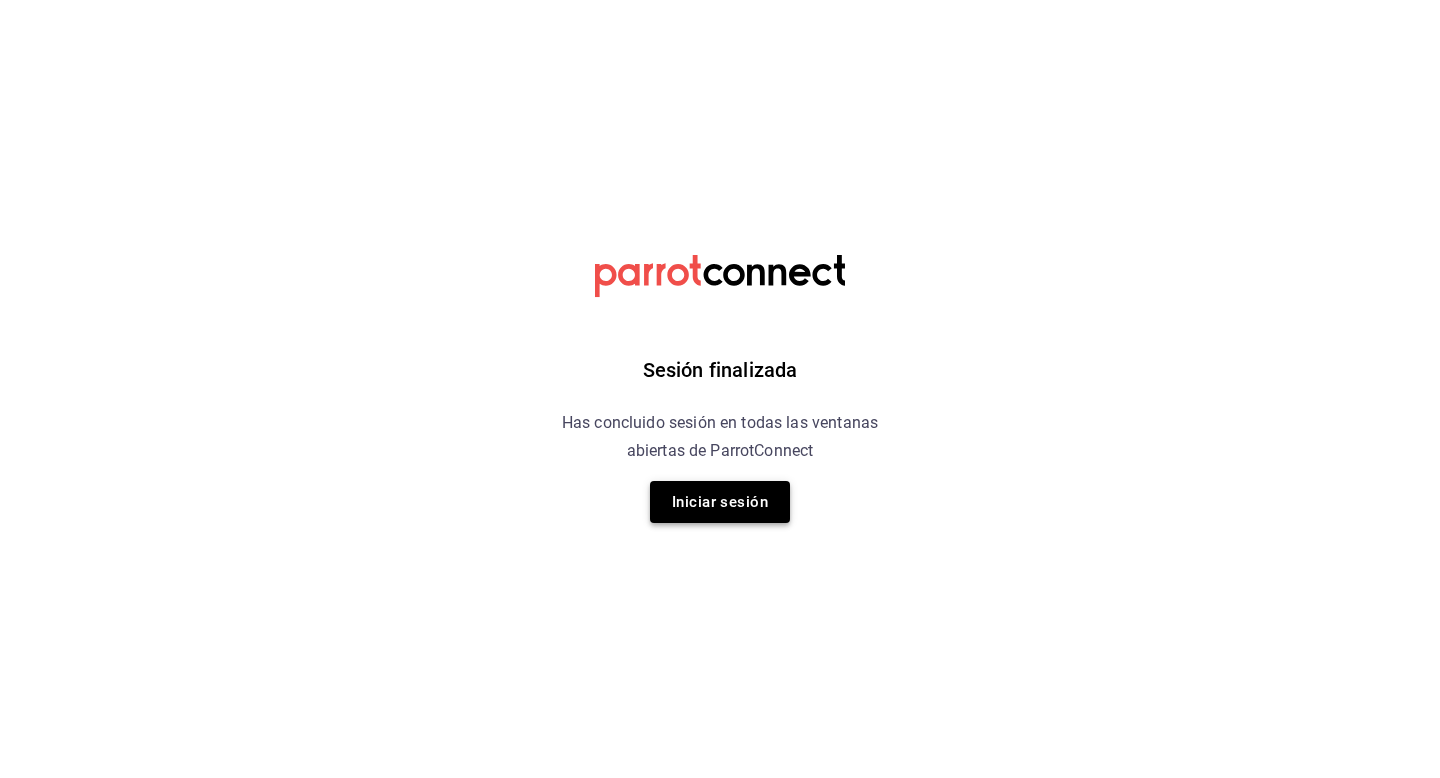 click on "Iniciar sesión" at bounding box center [720, 502] 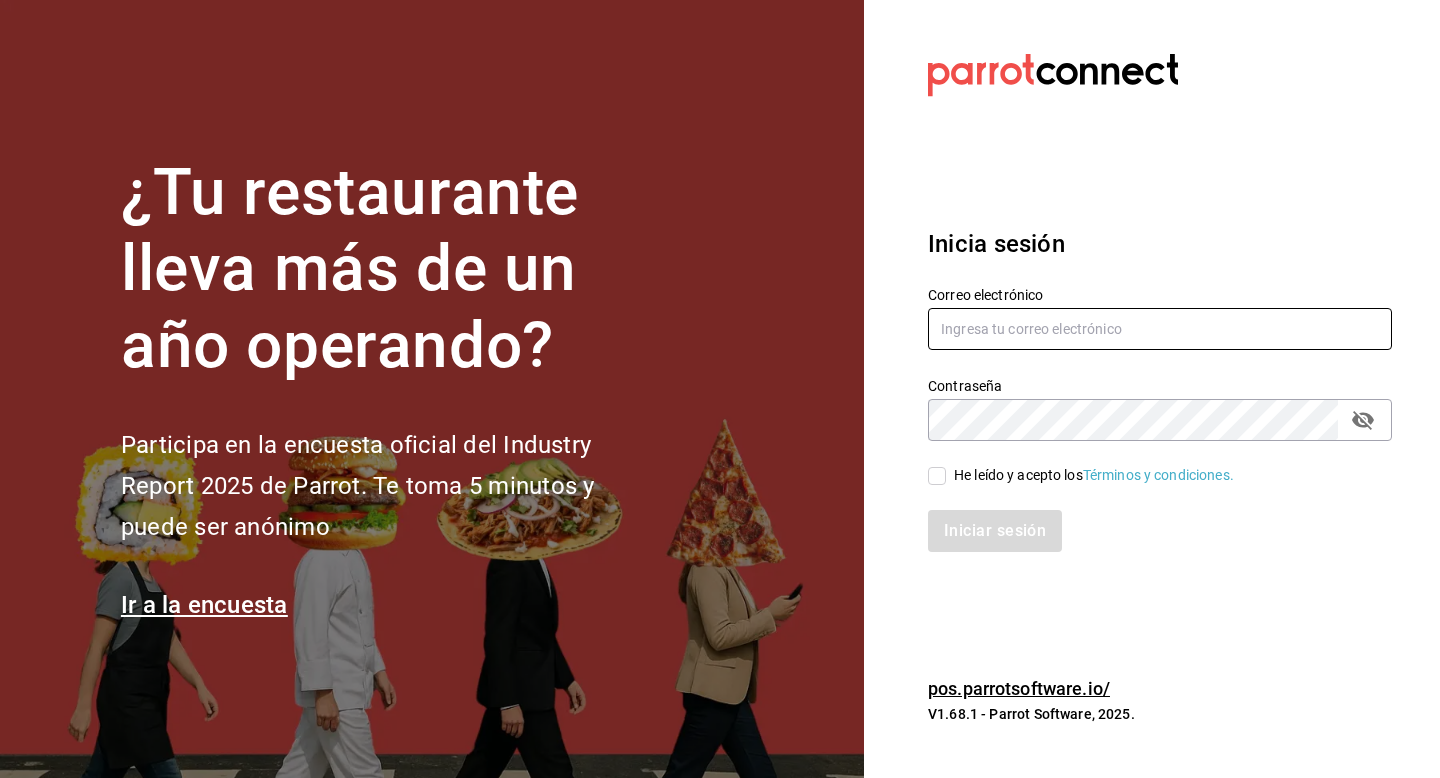 type on "[EMAIL]" 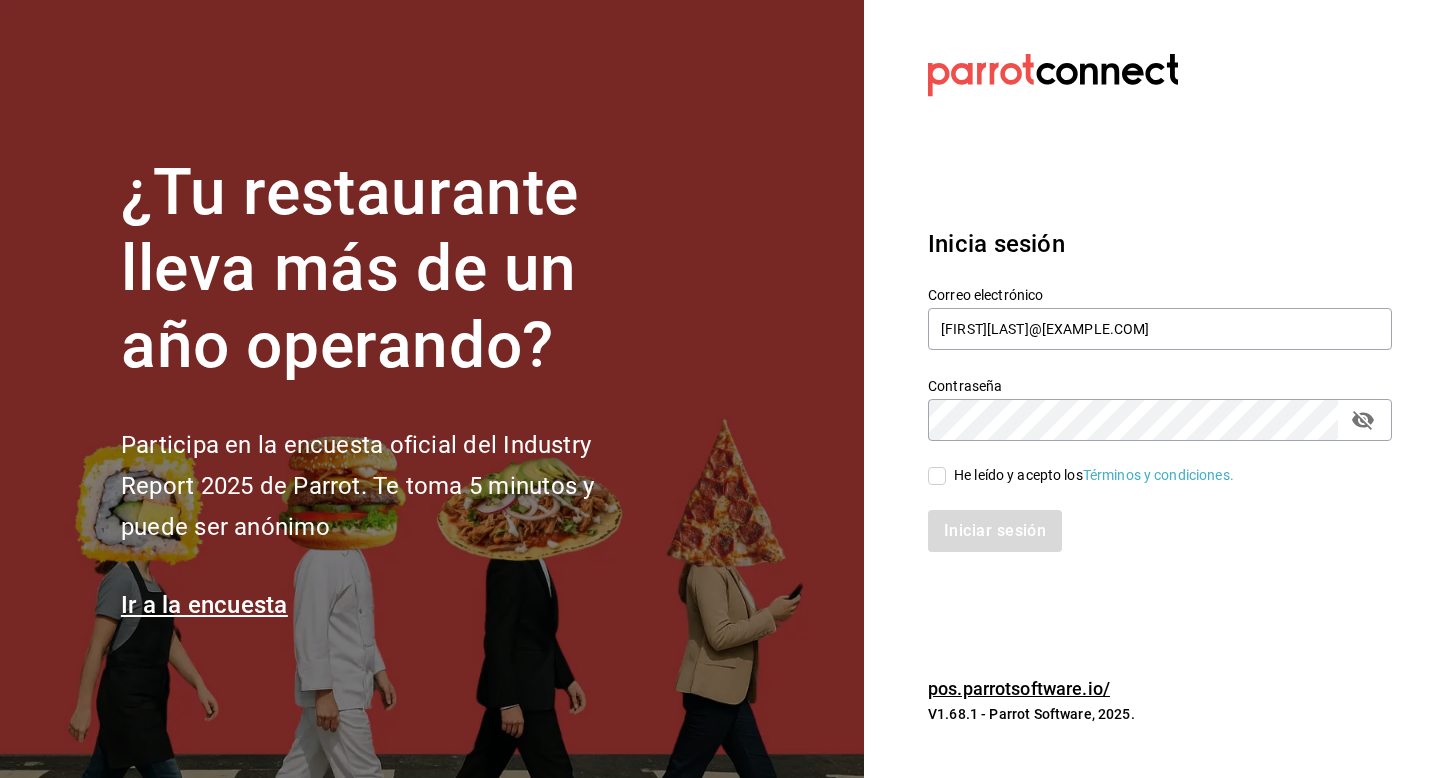 click on "He leído y acepto los  Términos y condiciones." at bounding box center [937, 476] 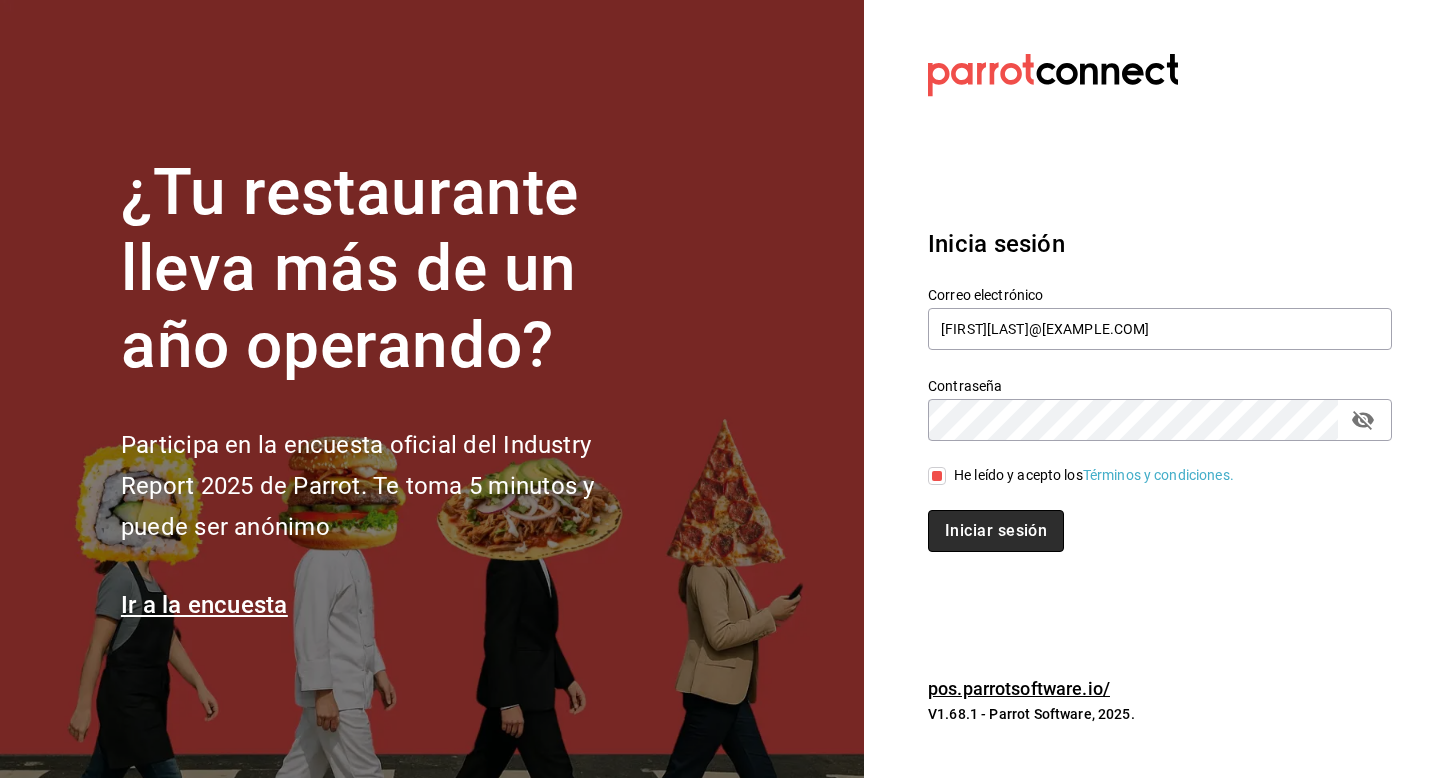 click on "Iniciar sesión" at bounding box center (996, 531) 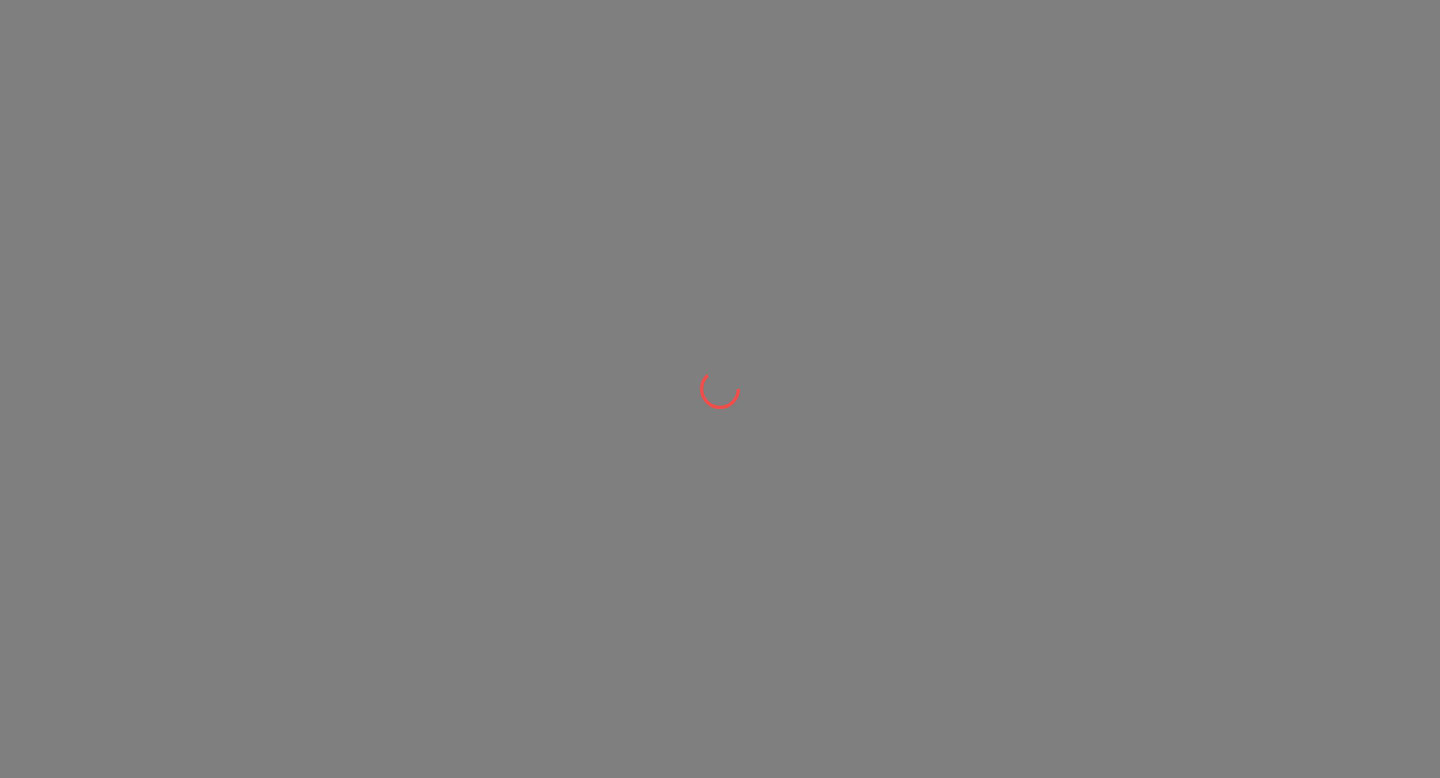 scroll, scrollTop: 0, scrollLeft: 0, axis: both 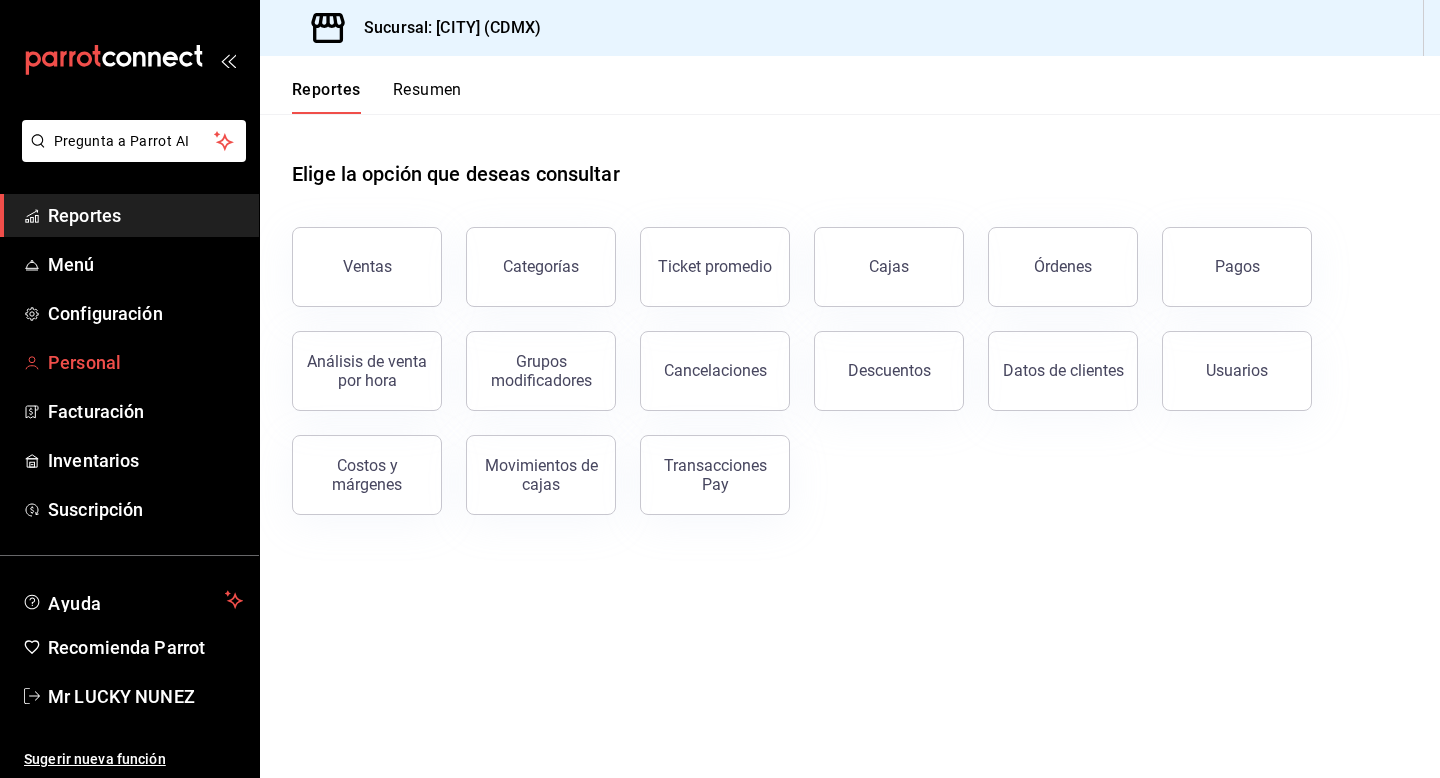 click on "Personal" at bounding box center (145, 362) 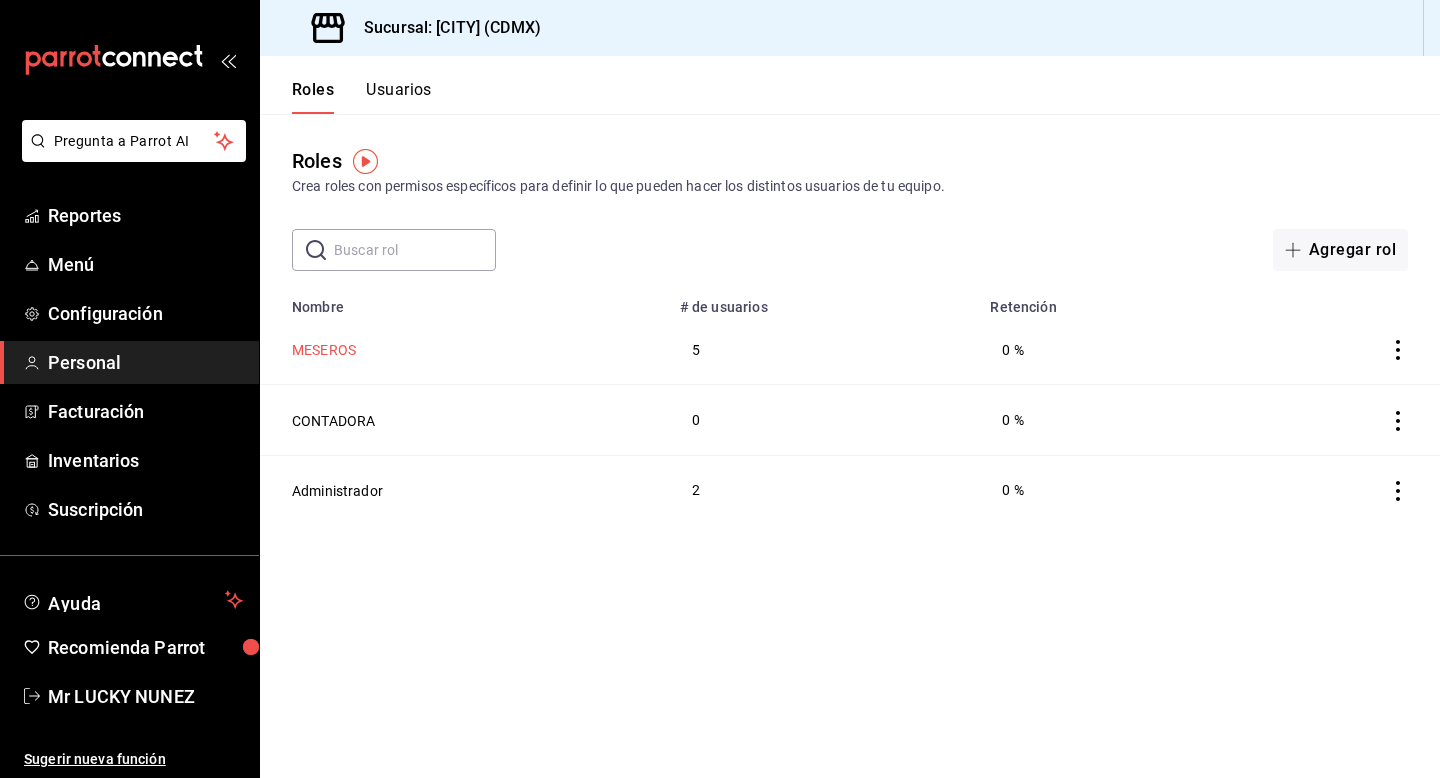 click on "MESEROS" at bounding box center [324, 350] 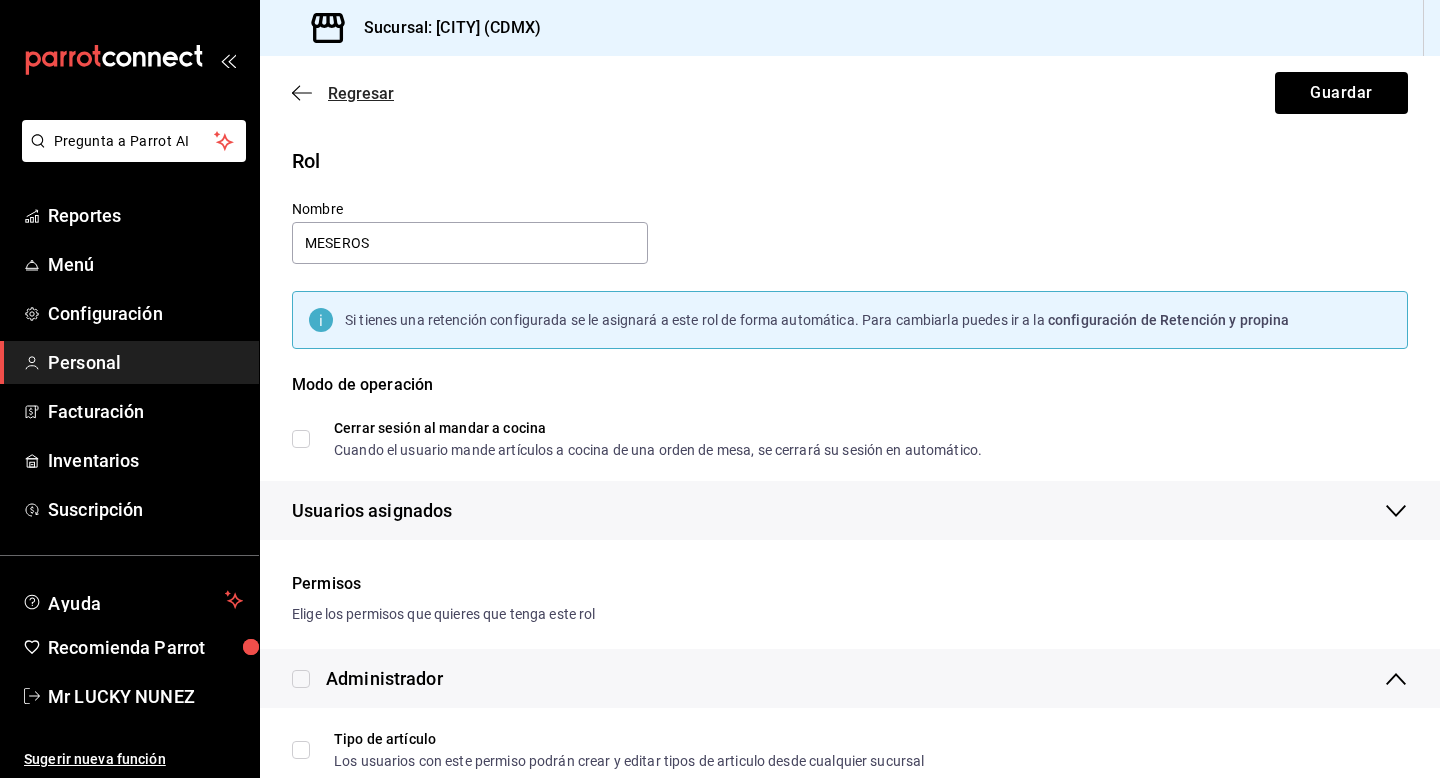 click 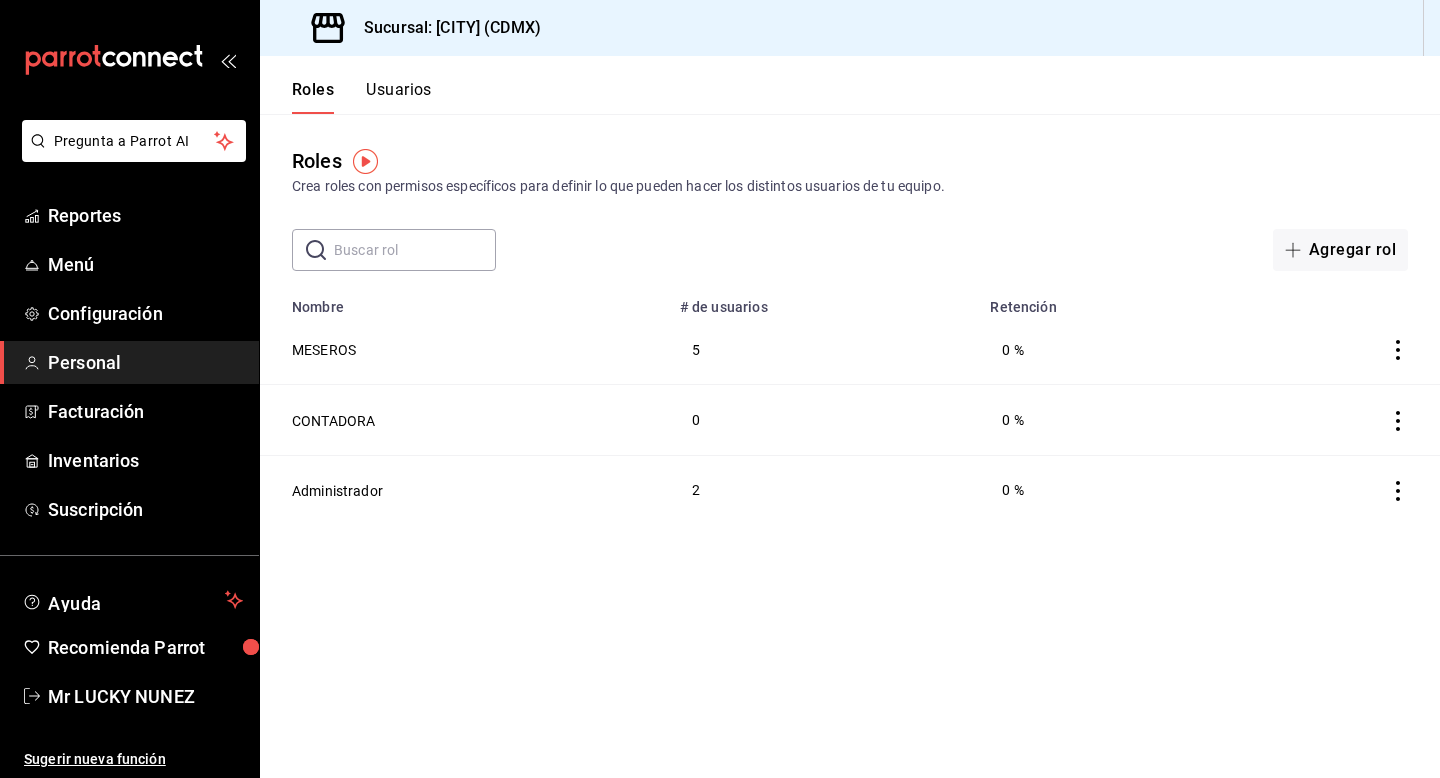 click on "Usuarios" at bounding box center (399, 97) 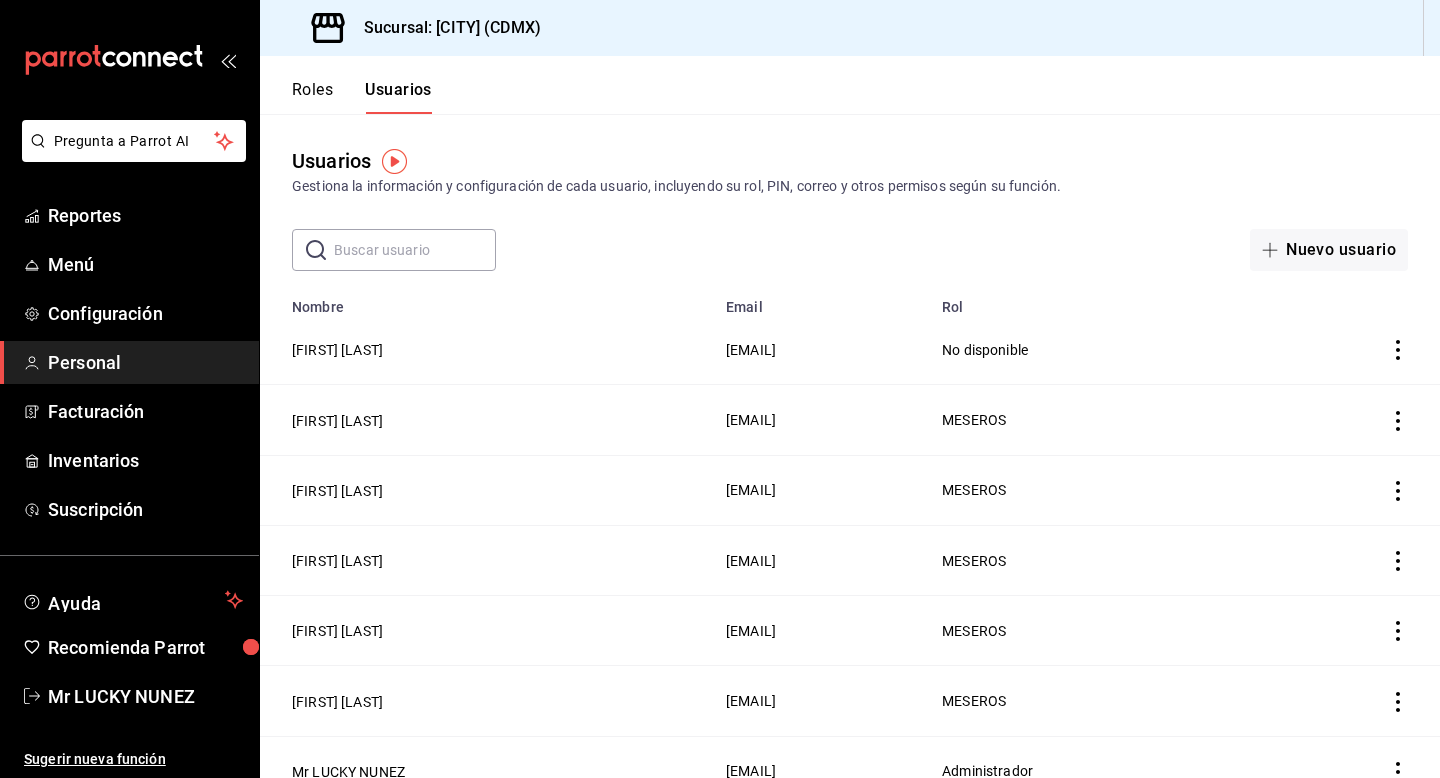 click 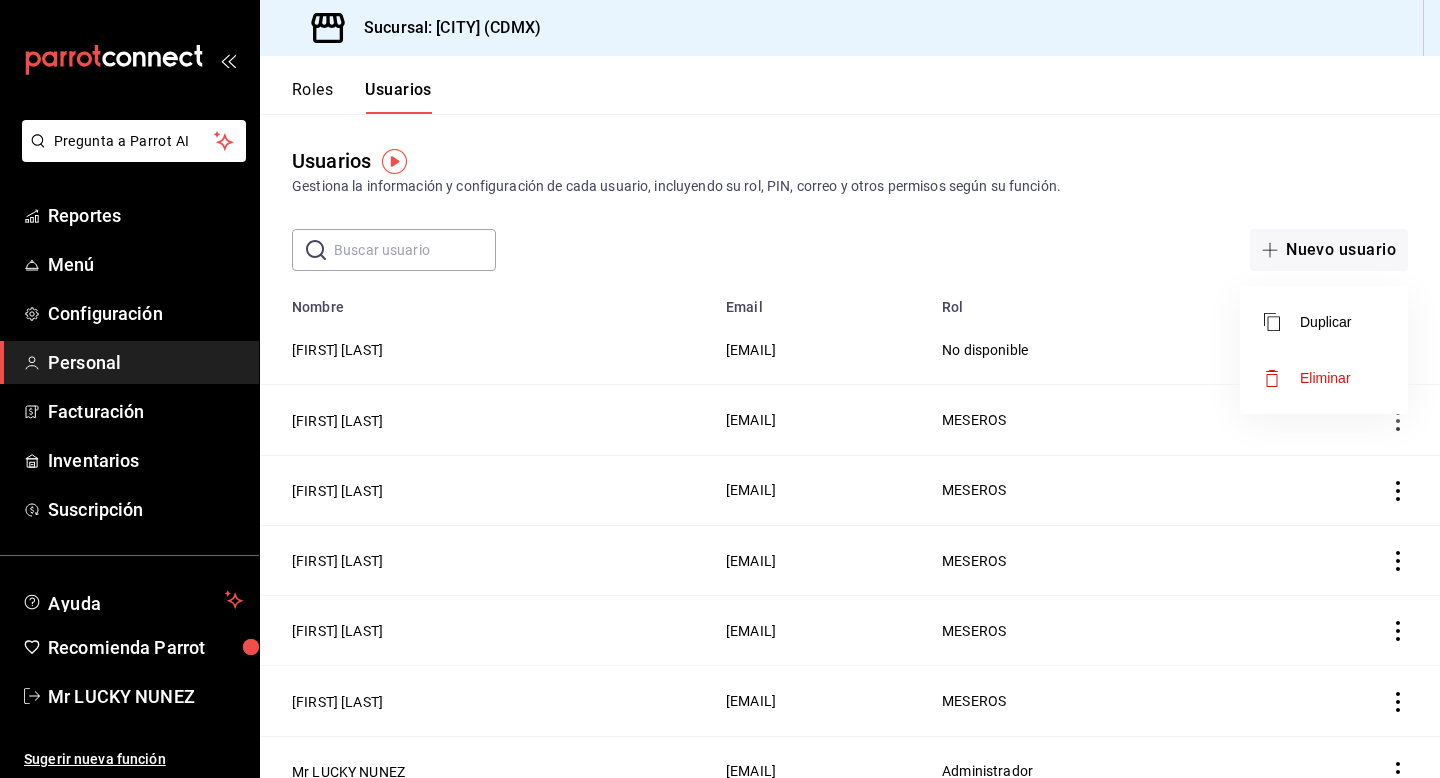 click at bounding box center (720, 389) 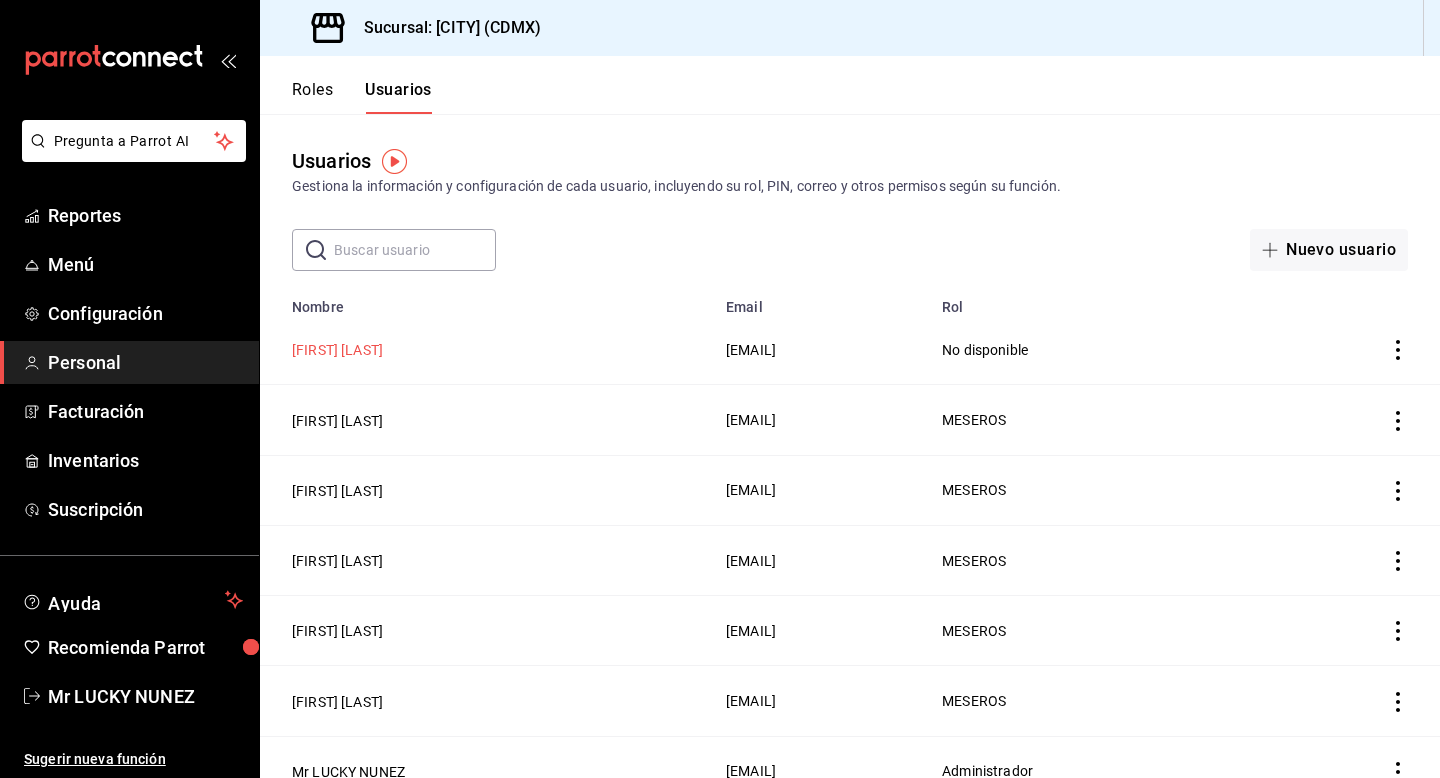 click on "[FIRST] [LAST]" at bounding box center (337, 350) 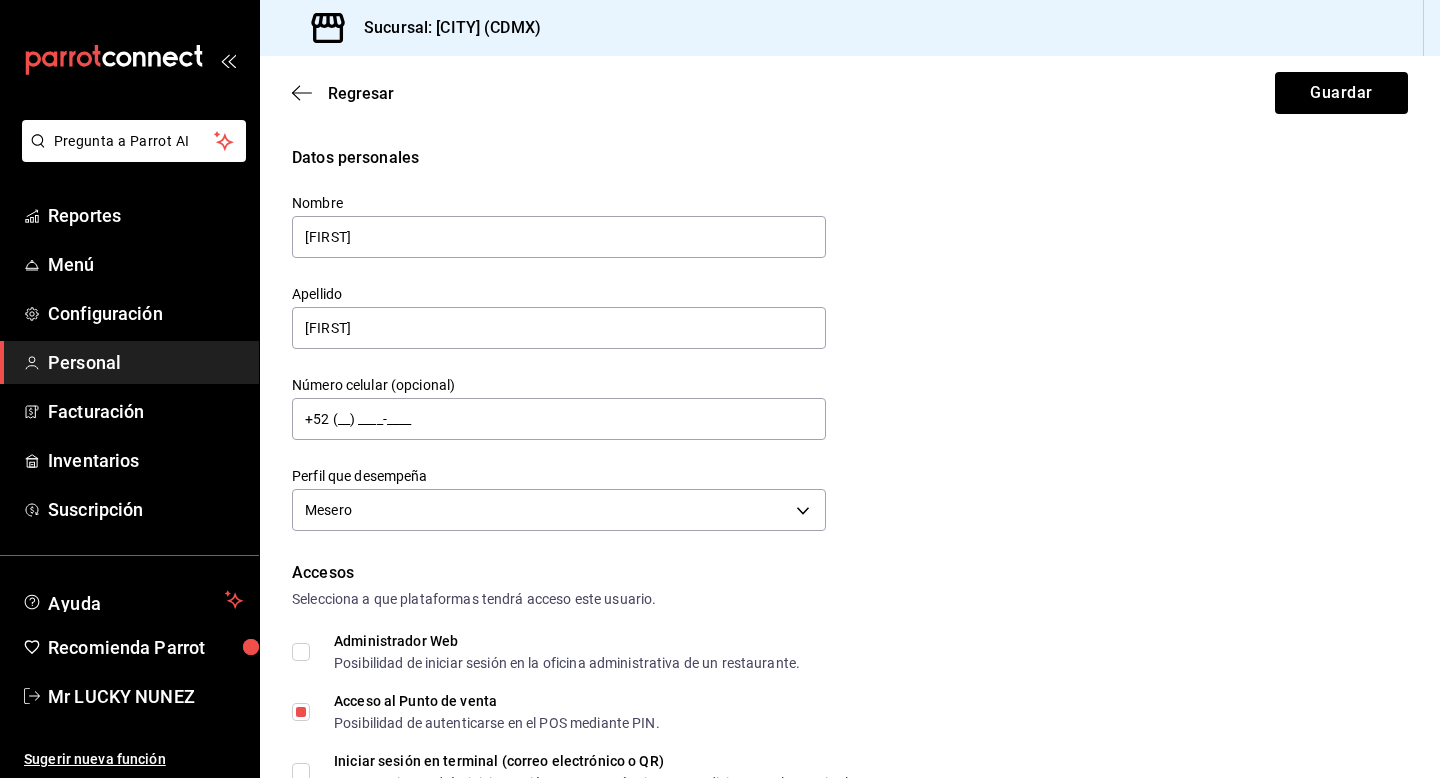 scroll, scrollTop: 166, scrollLeft: 0, axis: vertical 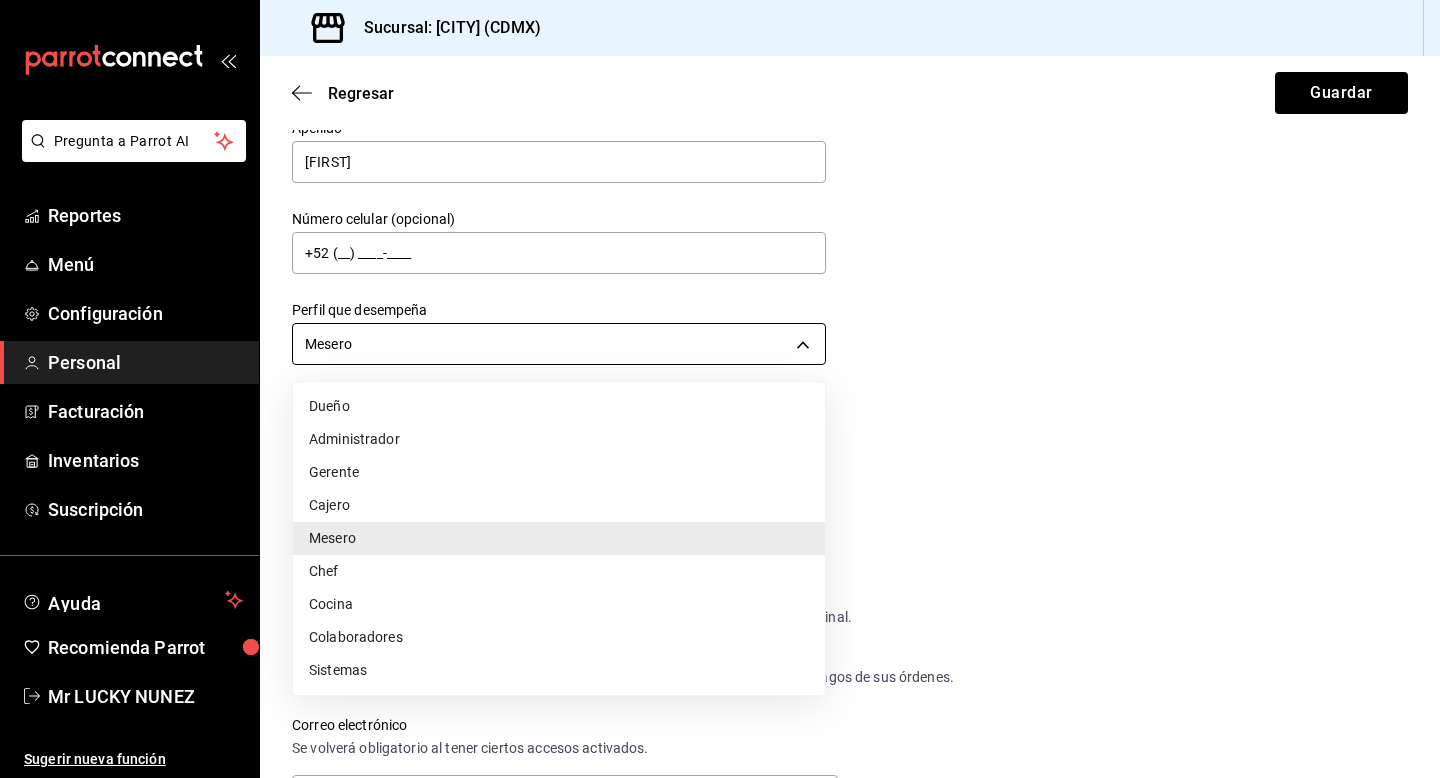 click on "Pregunta a Parrot AI Reportes   Menú   Configuración   Personal   Facturación   Inventarios   Suscripción   Ayuda Recomienda Parrot   Mr  [LAST] [LAST]   Sugerir nueva función   Sucursal: [CITY] (CDMX) Regresar Guardar Datos personales Nombre [FIRST] Apellido [LAST] Número celular (opcional) +52 (__) ____-____ Perfil que desempeña Mesero WAITER Accesos Selecciona a que plataformas tendrá acceso este usuario. Administrador Web Posibilidad de iniciar sesión en la oficina administrativa de un restaurante.  Acceso al Punto de venta Posibilidad de autenticarse en el POS mediante PIN.  Iniciar sesión en terminal (correo electrónico o QR) Los usuarios podrán iniciar sesión y aceptar términos y condiciones en la terminal. Acceso uso de terminal Los usuarios podrán acceder y utilizar la terminal para visualizar y procesar pagos de sus órdenes. Correo electrónico Se volverá obligatorio al tener ciertos accesos activados. [EMAIL] Contraseña Contraseña PIN 2699 ​" at bounding box center [720, 389] 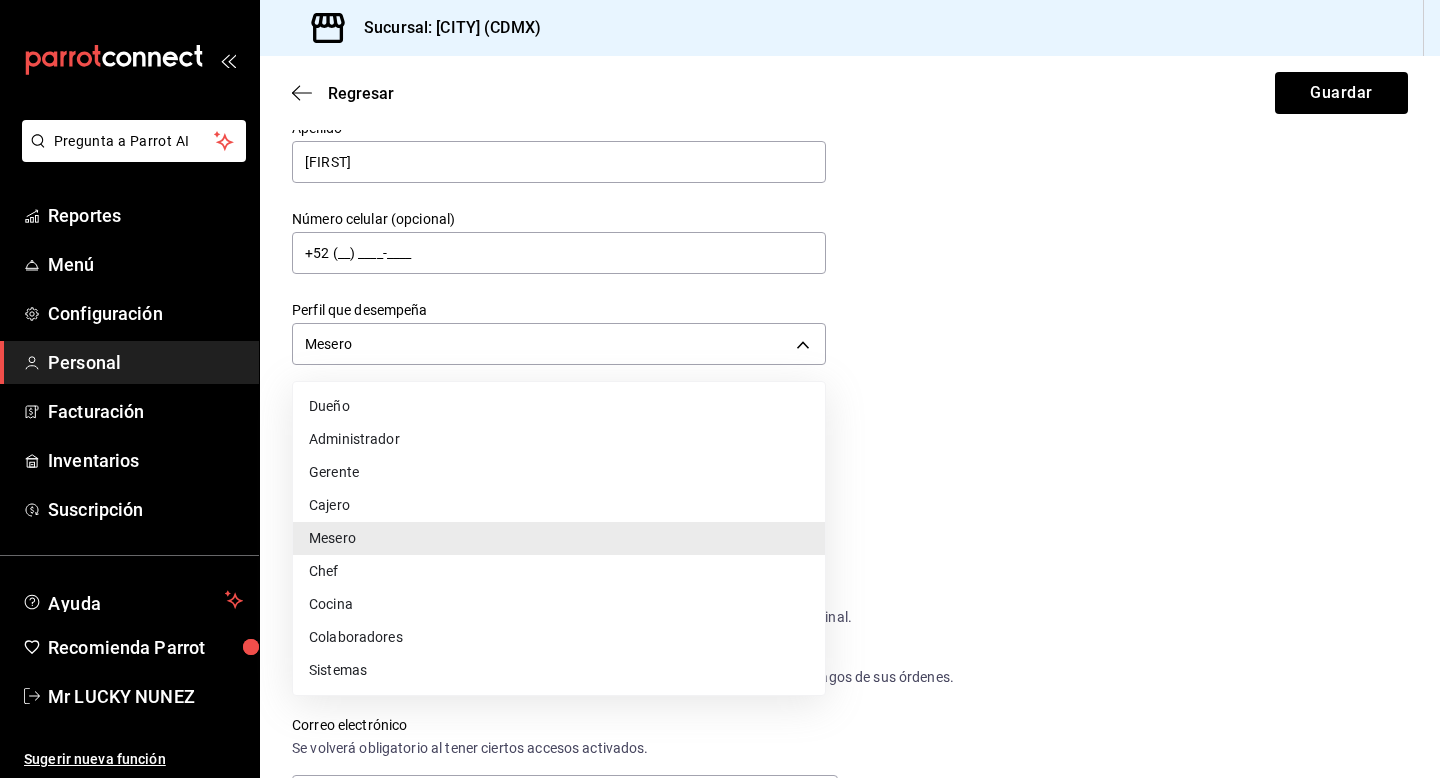 click on "Cajero" at bounding box center [559, 505] 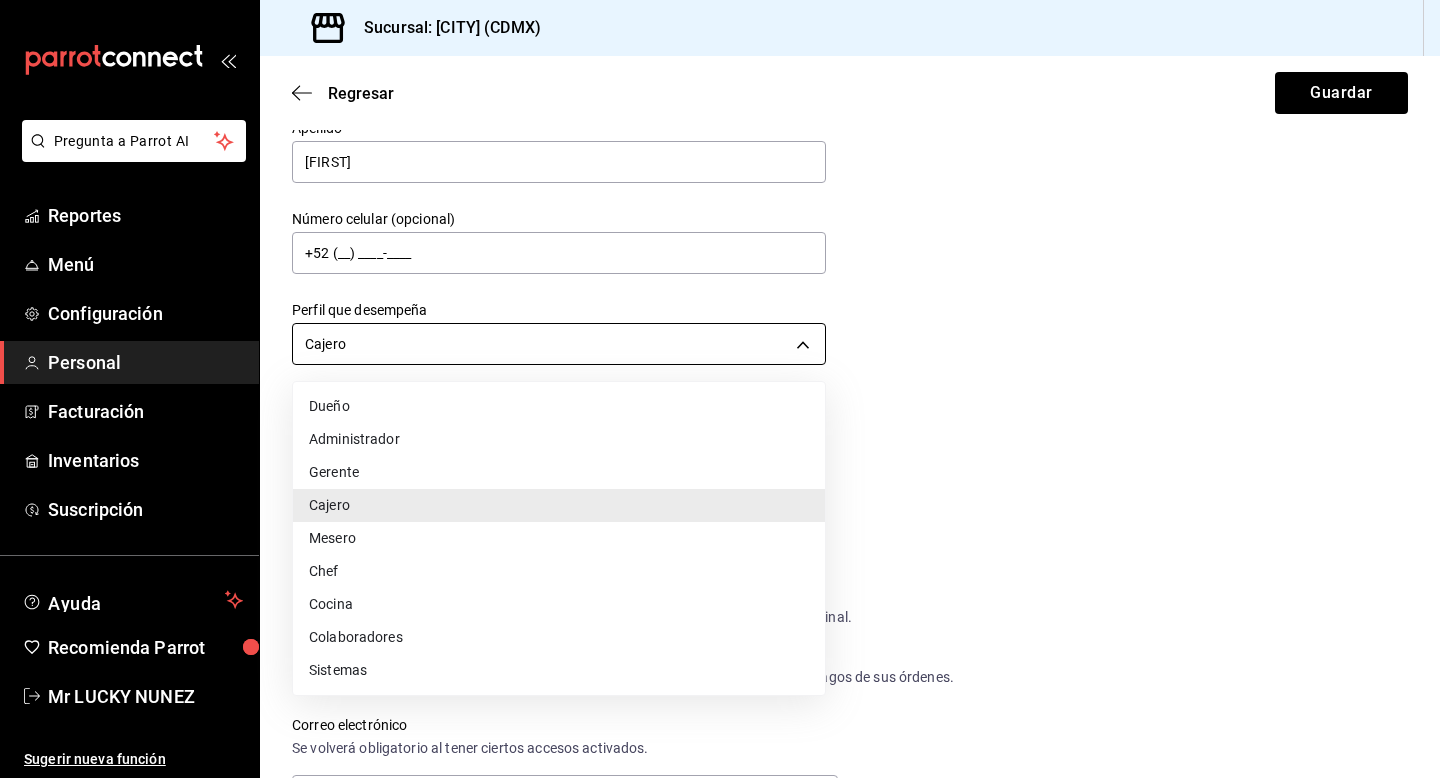 click on "Pregunta a Parrot AI Reportes   Menú   Configuración   Personal   Facturación   Inventarios   Suscripción   Ayuda Recomienda Parrot   Mr  [LAST] [LAST]   Sugerir nueva función   Sucursal: [CITY] (CDMX) Regresar Guardar Datos personales Nombre [FIRST] Apellido [LAST] Número celular (opcional) +52 (__) ____-____ Perfil que desempeña Cajero CASHIER Accesos Selecciona a que plataformas tendrá acceso este usuario. Administrador Web Posibilidad de iniciar sesión en la oficina administrativa de un restaurante.  Acceso al Punto de venta Posibilidad de autenticarse en el POS mediante PIN.  Iniciar sesión en terminal (correo electrónico o QR) Los usuarios podrán iniciar sesión y aceptar términos y condiciones en la terminal. Acceso uso de terminal Los usuarios podrán acceder y utilizar la terminal para visualizar y procesar pagos de sus órdenes. Correo electrónico Se volverá obligatorio al tener ciertos accesos activados. [EMAIL] Contraseña Contraseña PIN 2699" at bounding box center [720, 389] 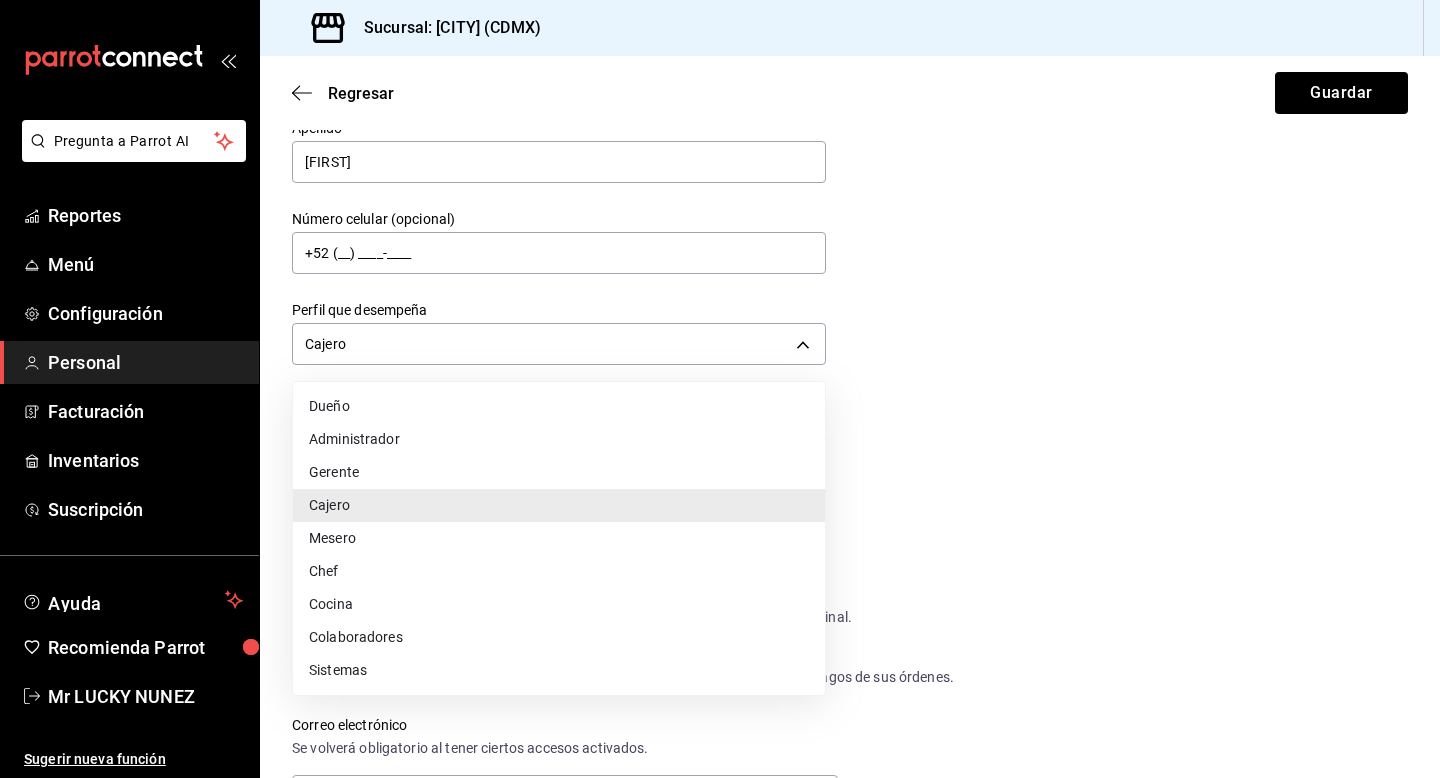 click on "Mesero" at bounding box center [559, 538] 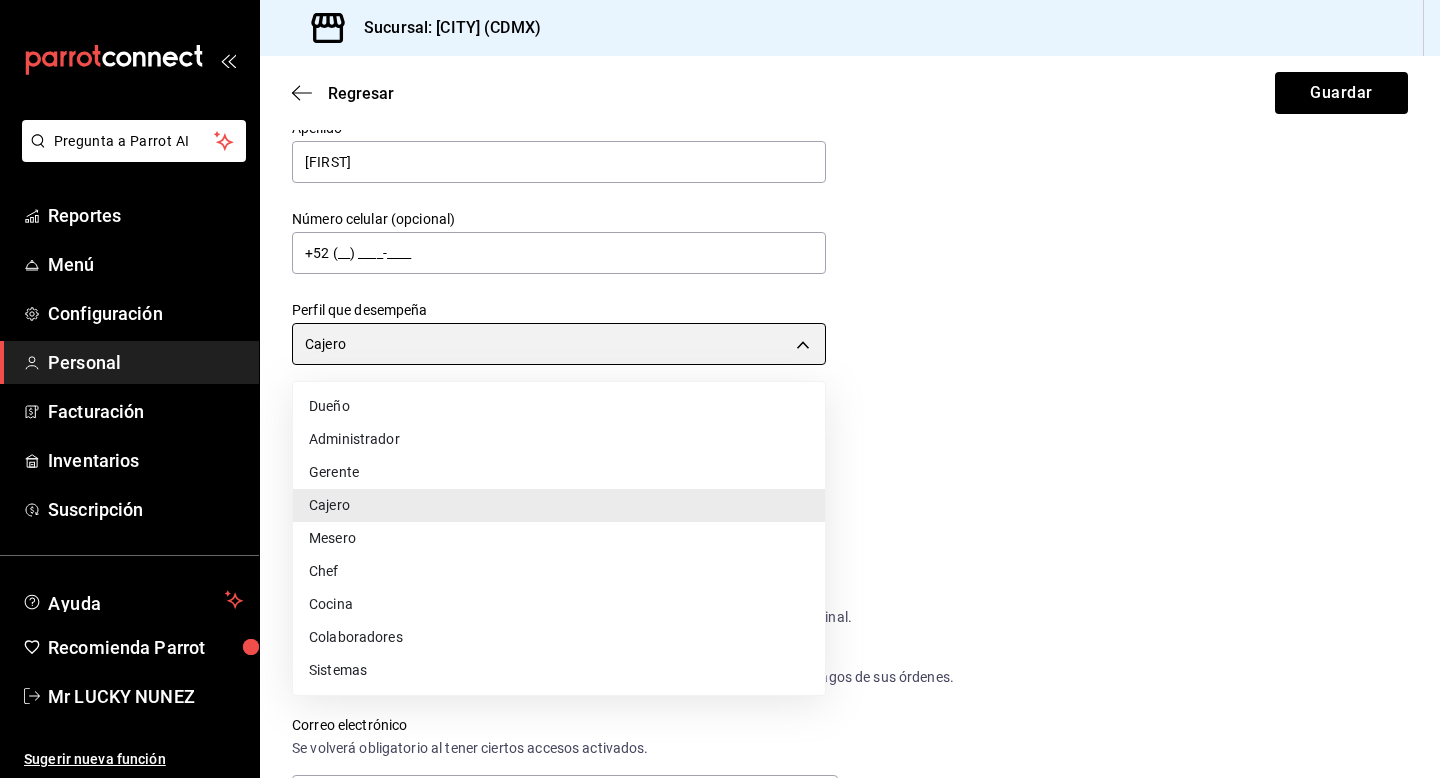 type on "WAITER" 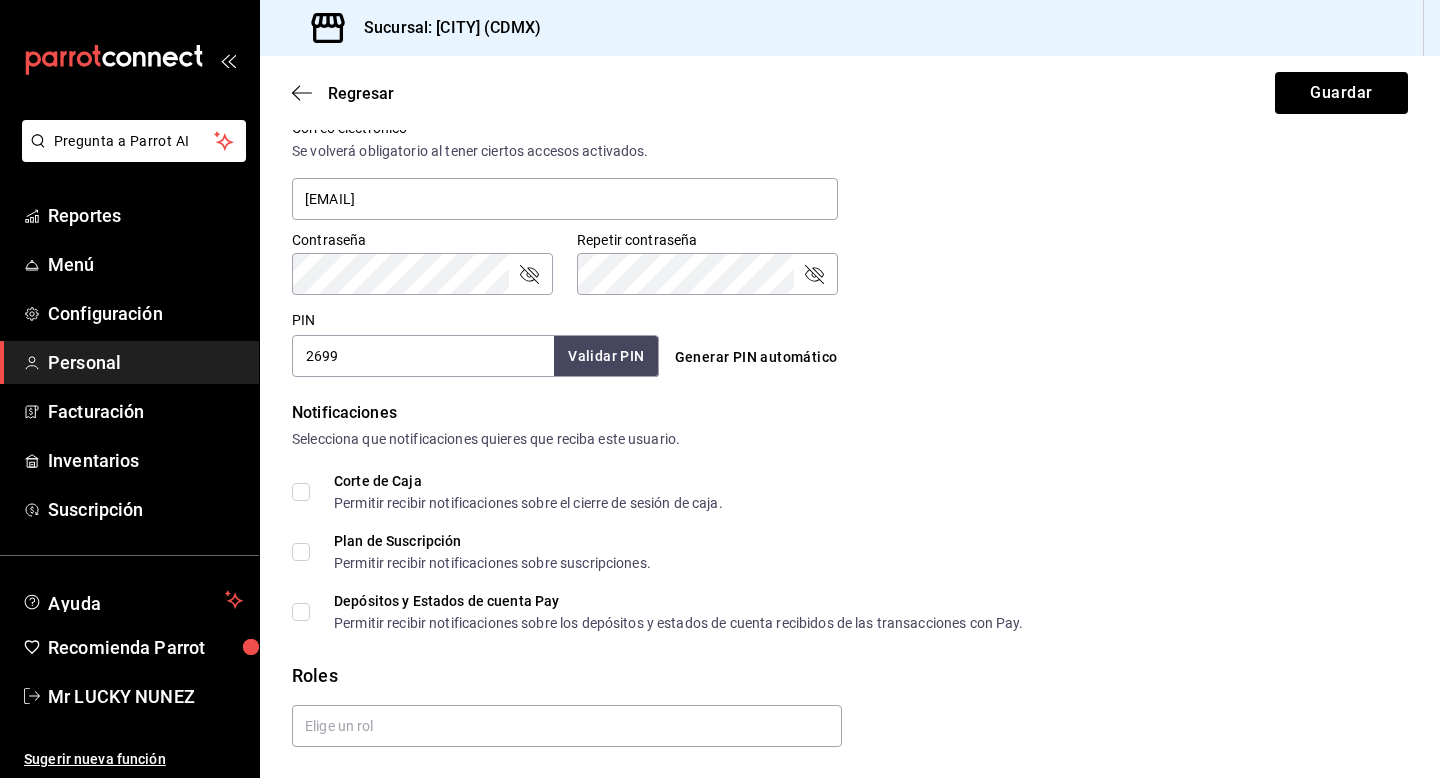 scroll, scrollTop: 820, scrollLeft: 0, axis: vertical 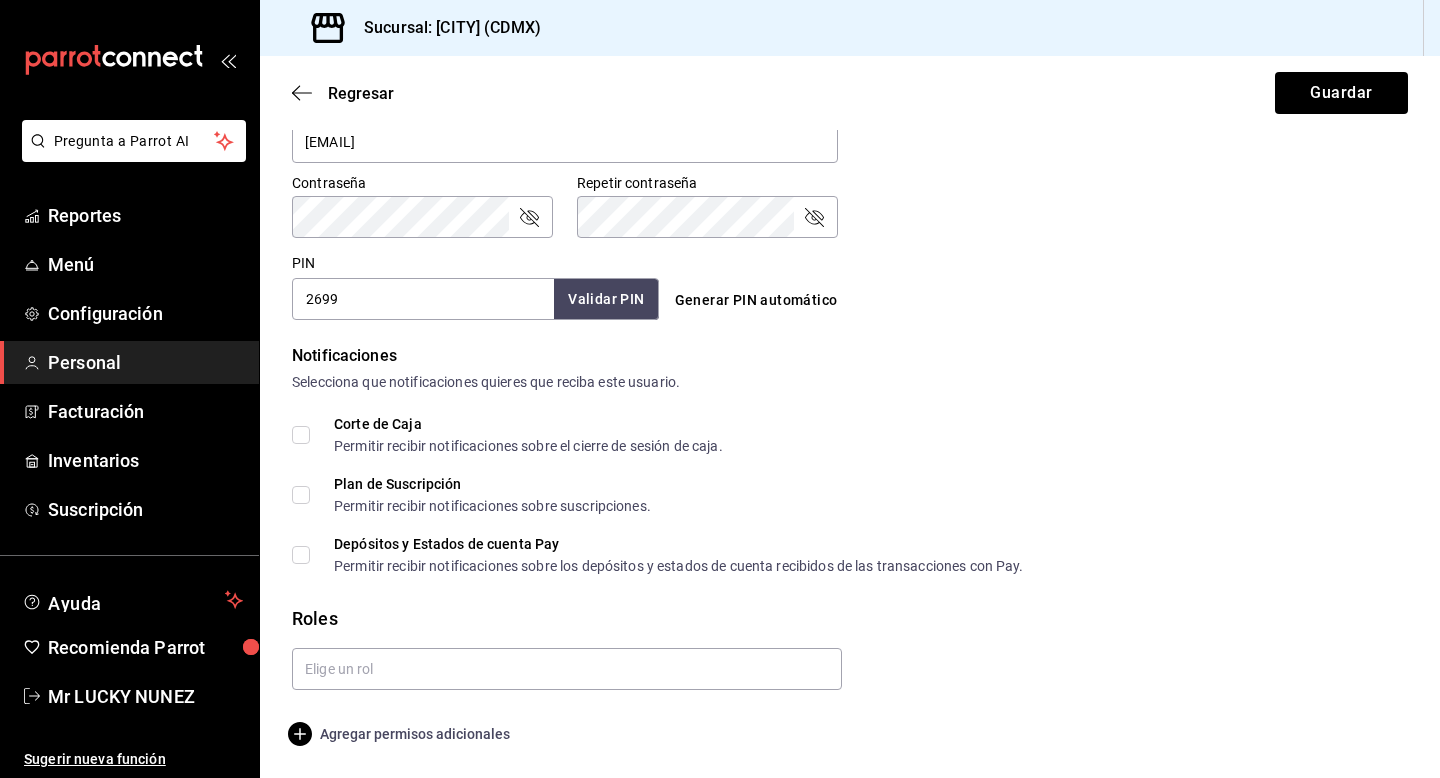 click 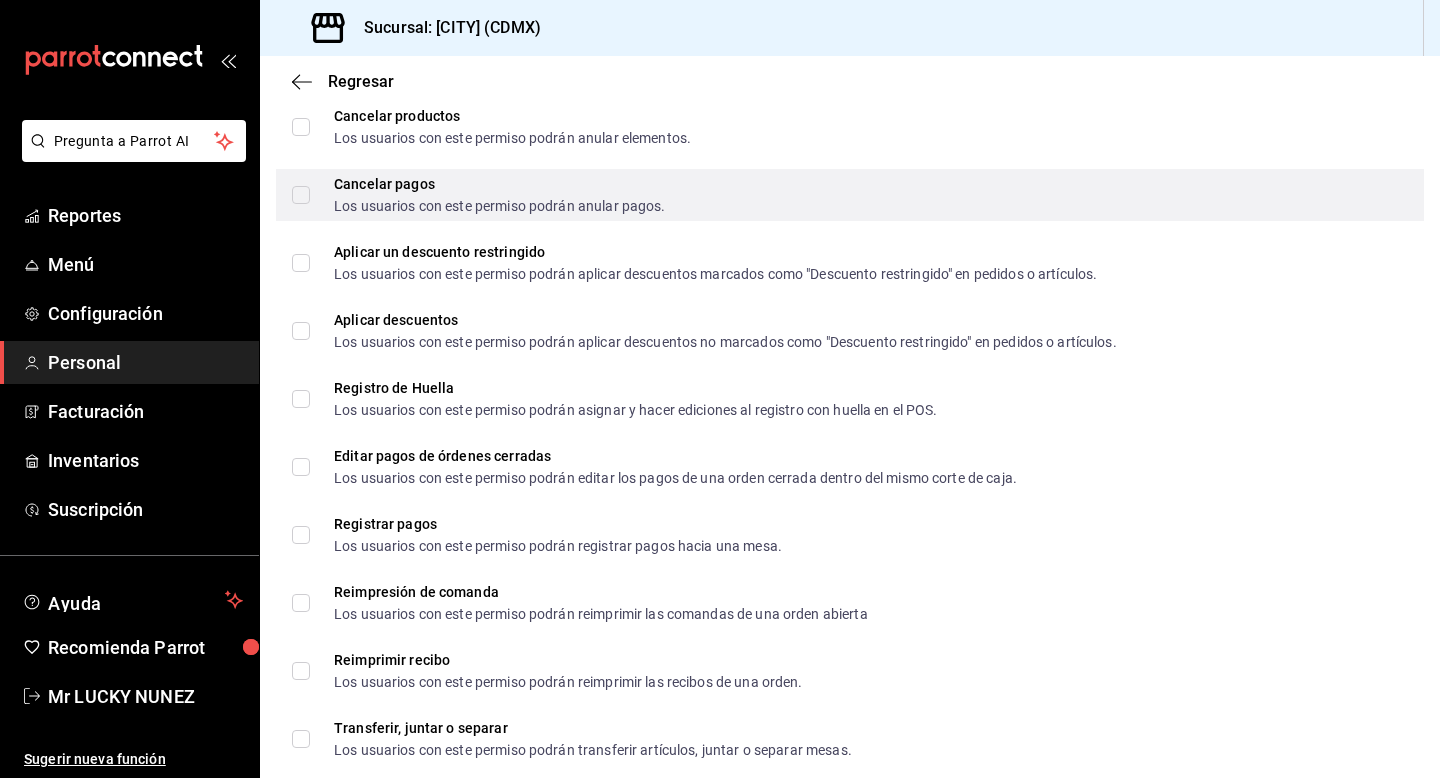 scroll, scrollTop: 2533, scrollLeft: 0, axis: vertical 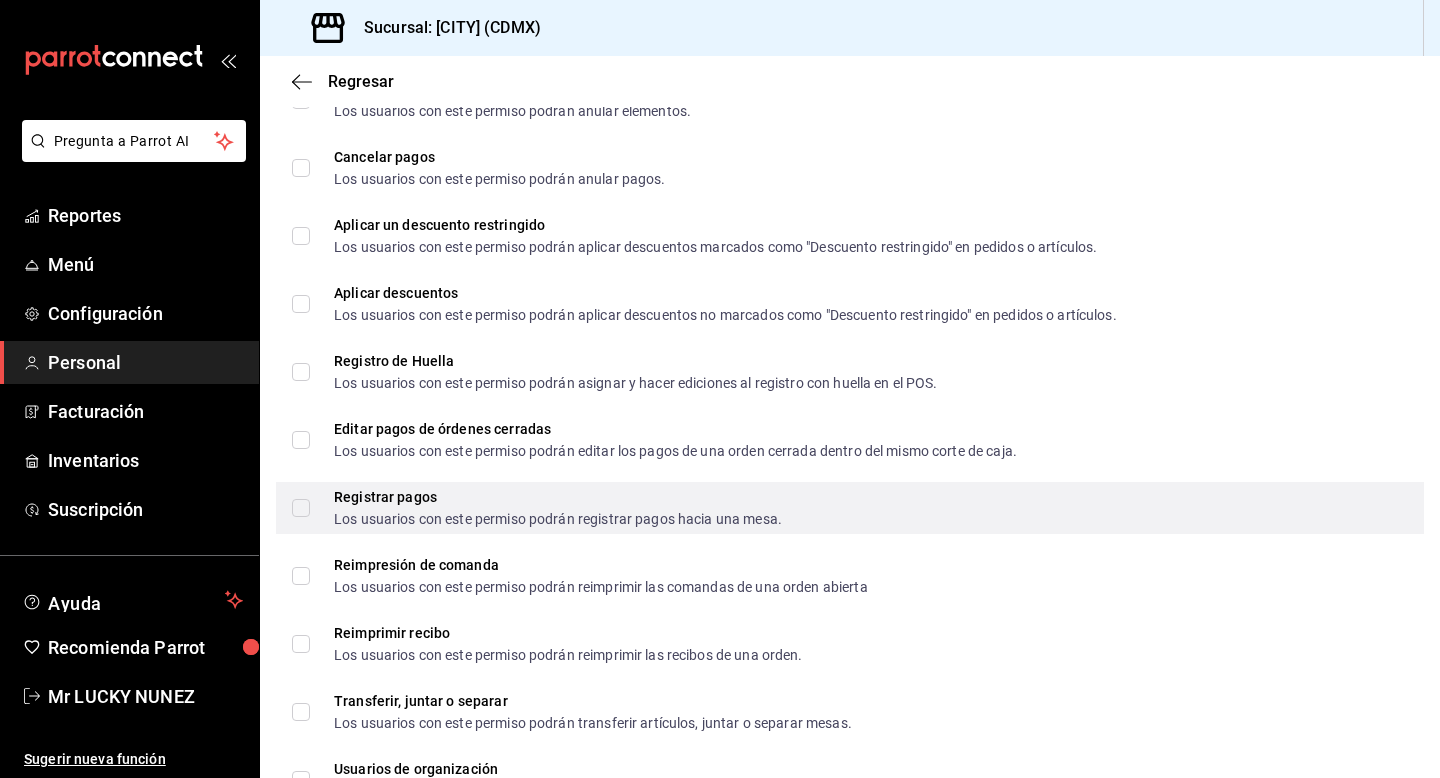 click on "Registrar pagos Los usuarios con este permiso podrán registrar pagos hacia una mesa." at bounding box center (301, 508) 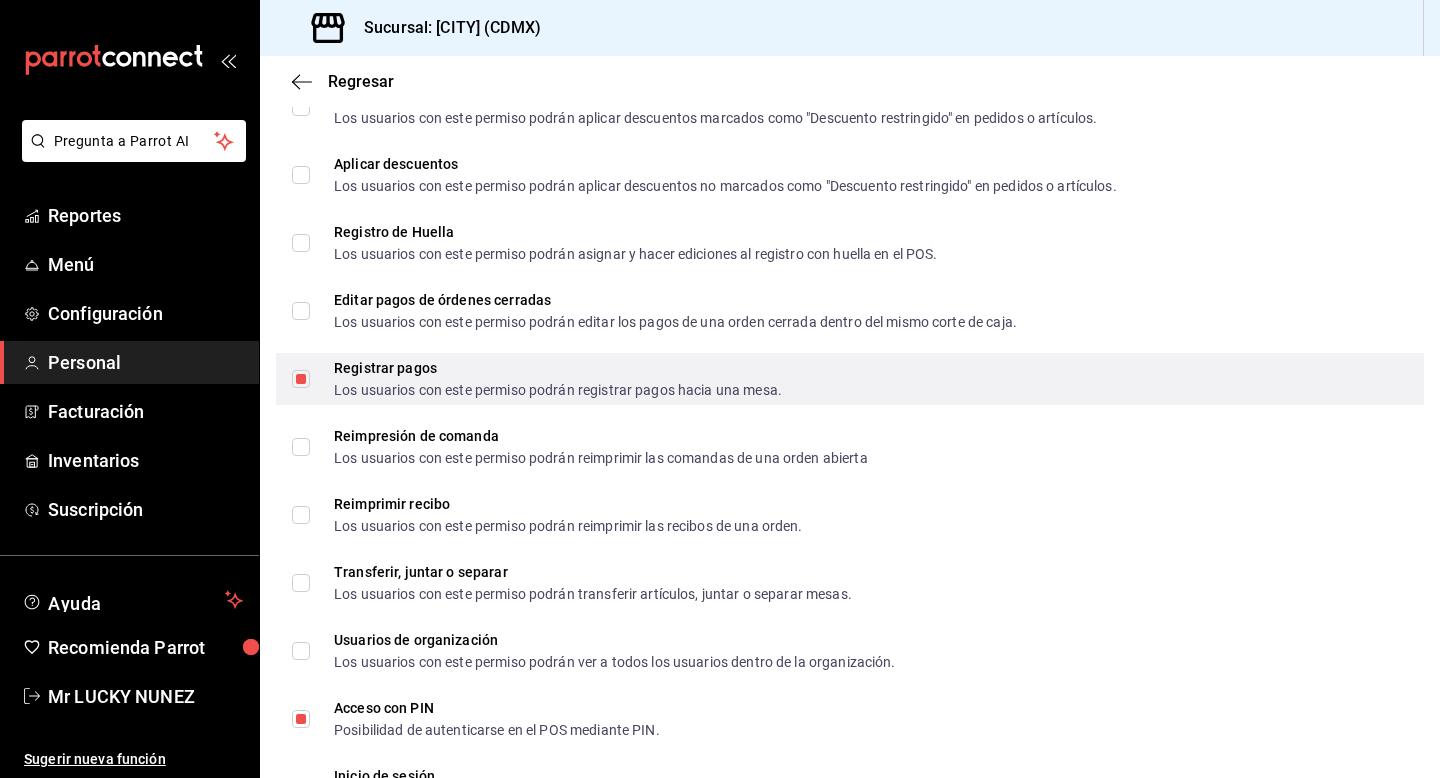 scroll, scrollTop: 2694, scrollLeft: 0, axis: vertical 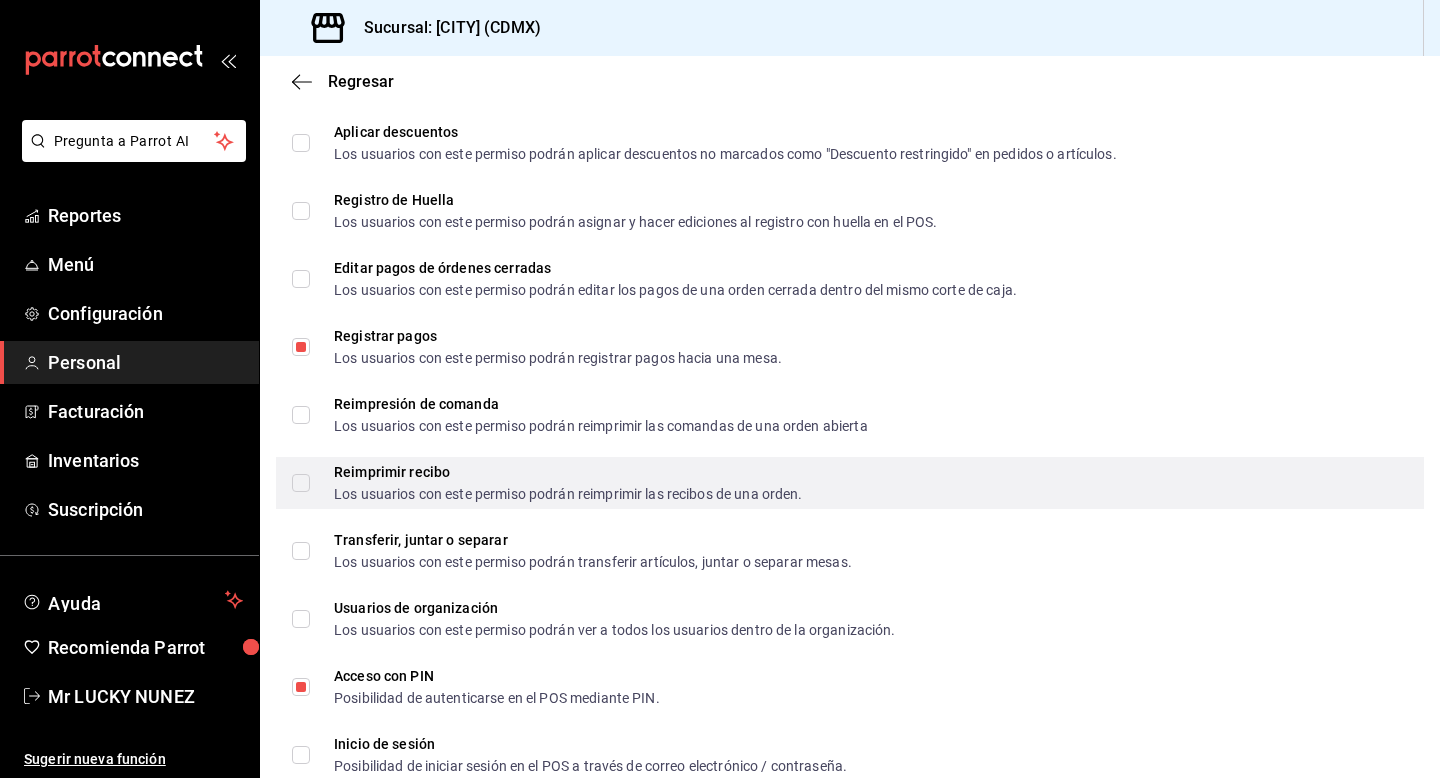 click on "Reimprimir recibo Los usuarios con este permiso podrán reimprimir las recibos de una orden." at bounding box center [301, 483] 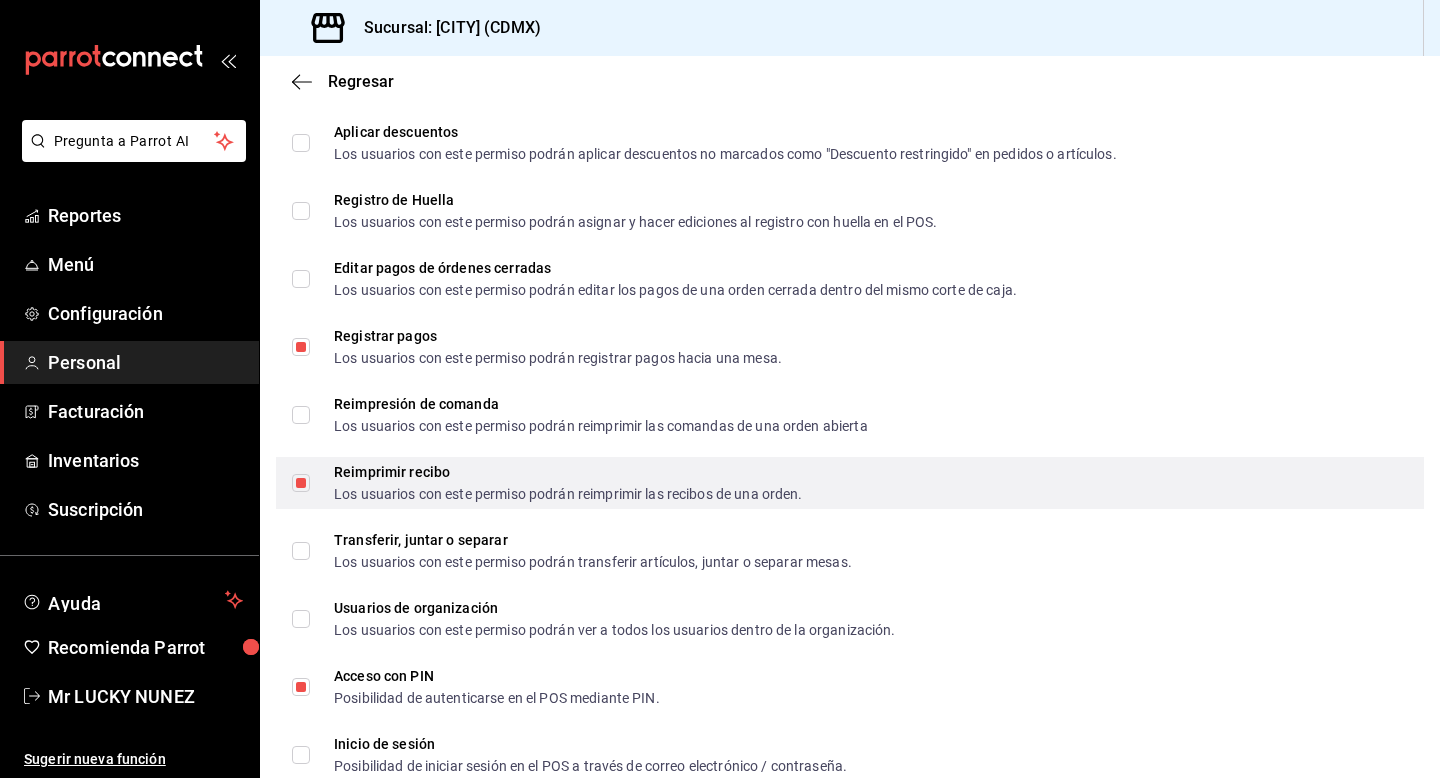 scroll, scrollTop: 2812, scrollLeft: 0, axis: vertical 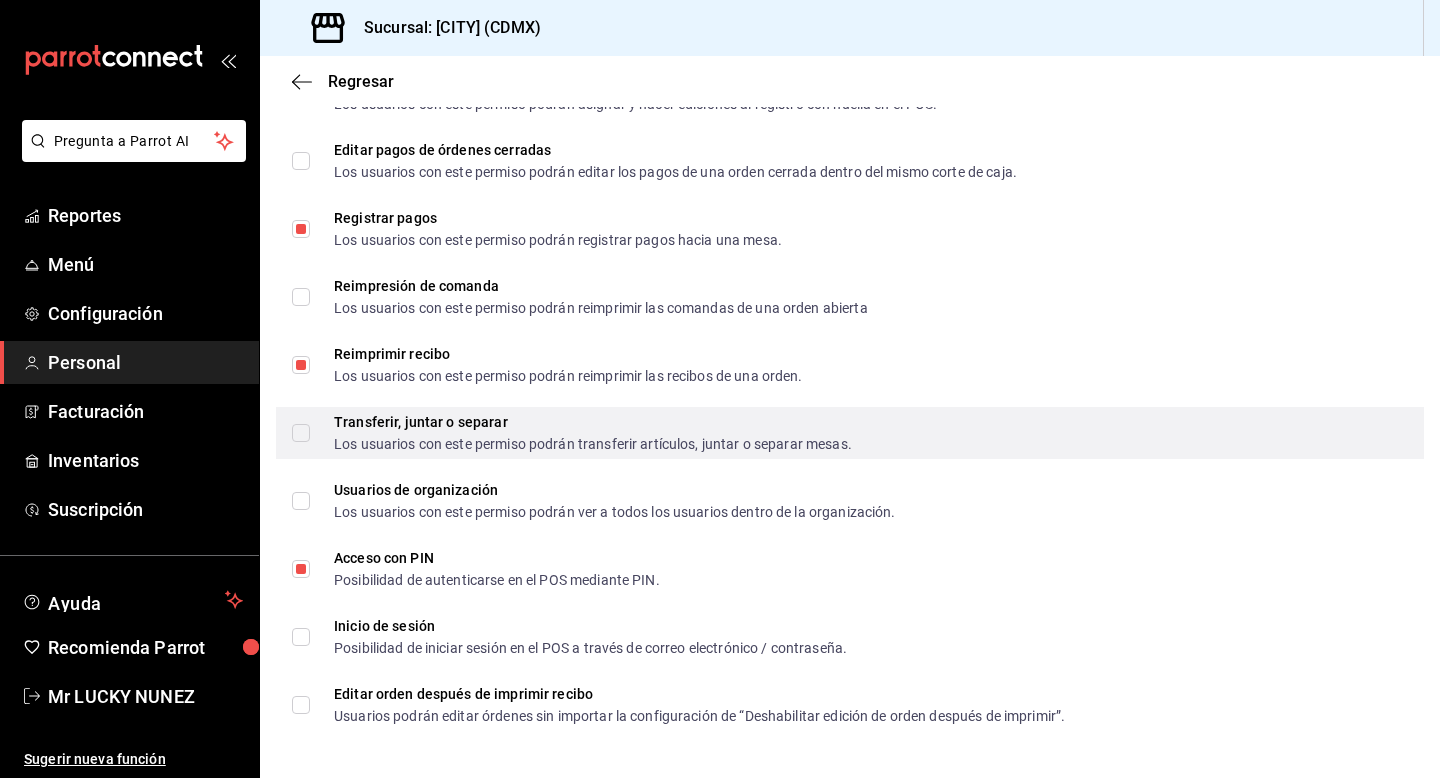 click on "Transferir, juntar o separar Los usuarios con este permiso podrán transferir artículos, juntar o separar mesas." at bounding box center [572, 433] 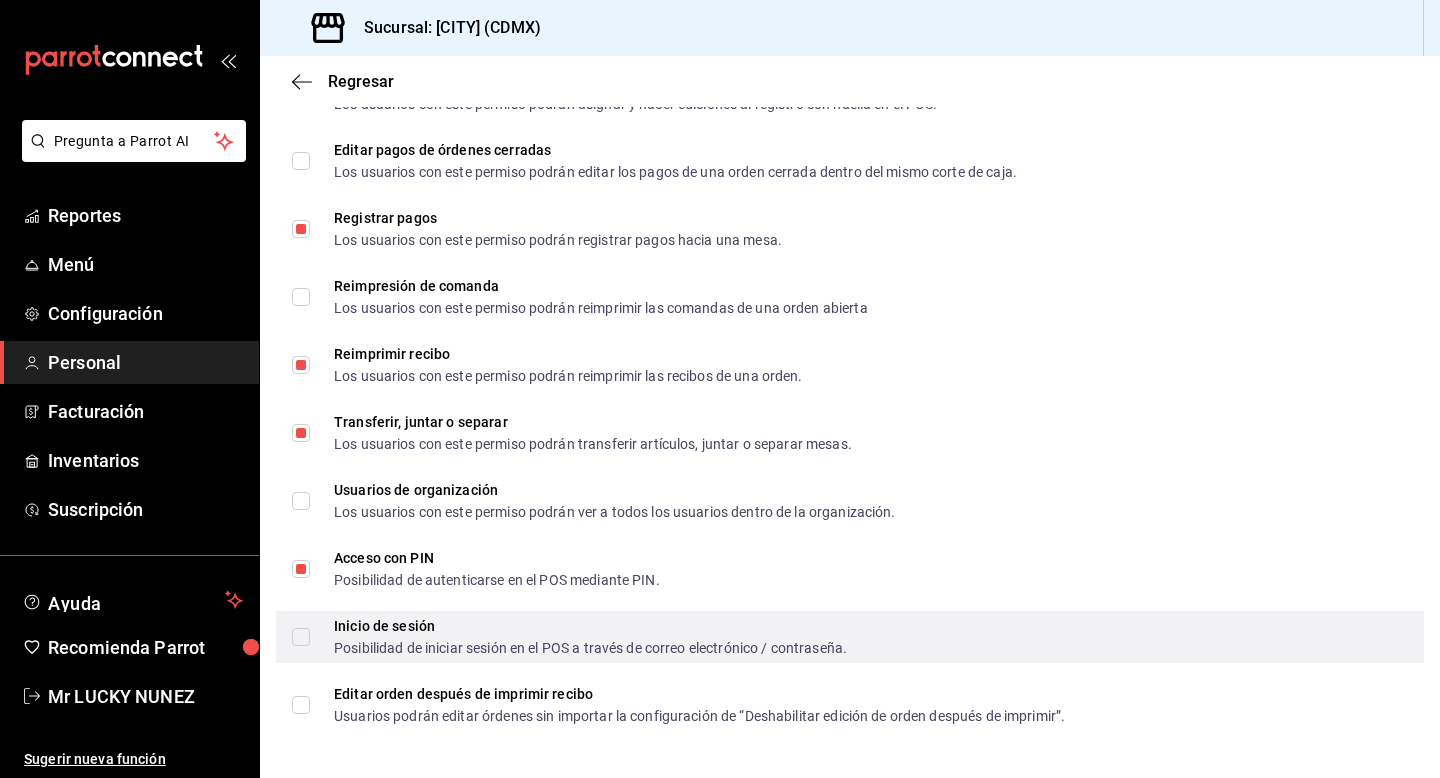 click on "Inicio de sesión Posibilidad de iniciar sesión en el POS a través de correo electrónico / contraseña." at bounding box center [301, 637] 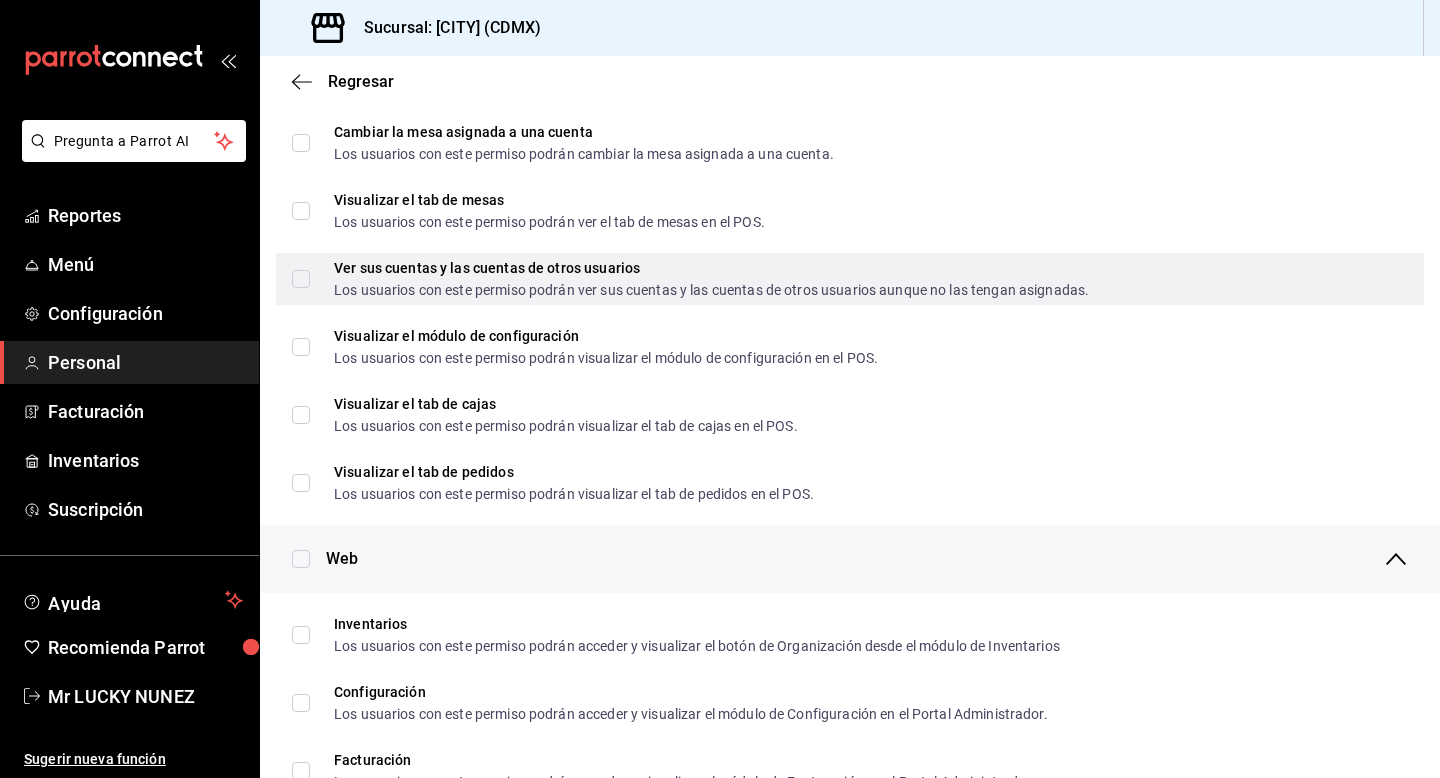 scroll, scrollTop: 0, scrollLeft: 0, axis: both 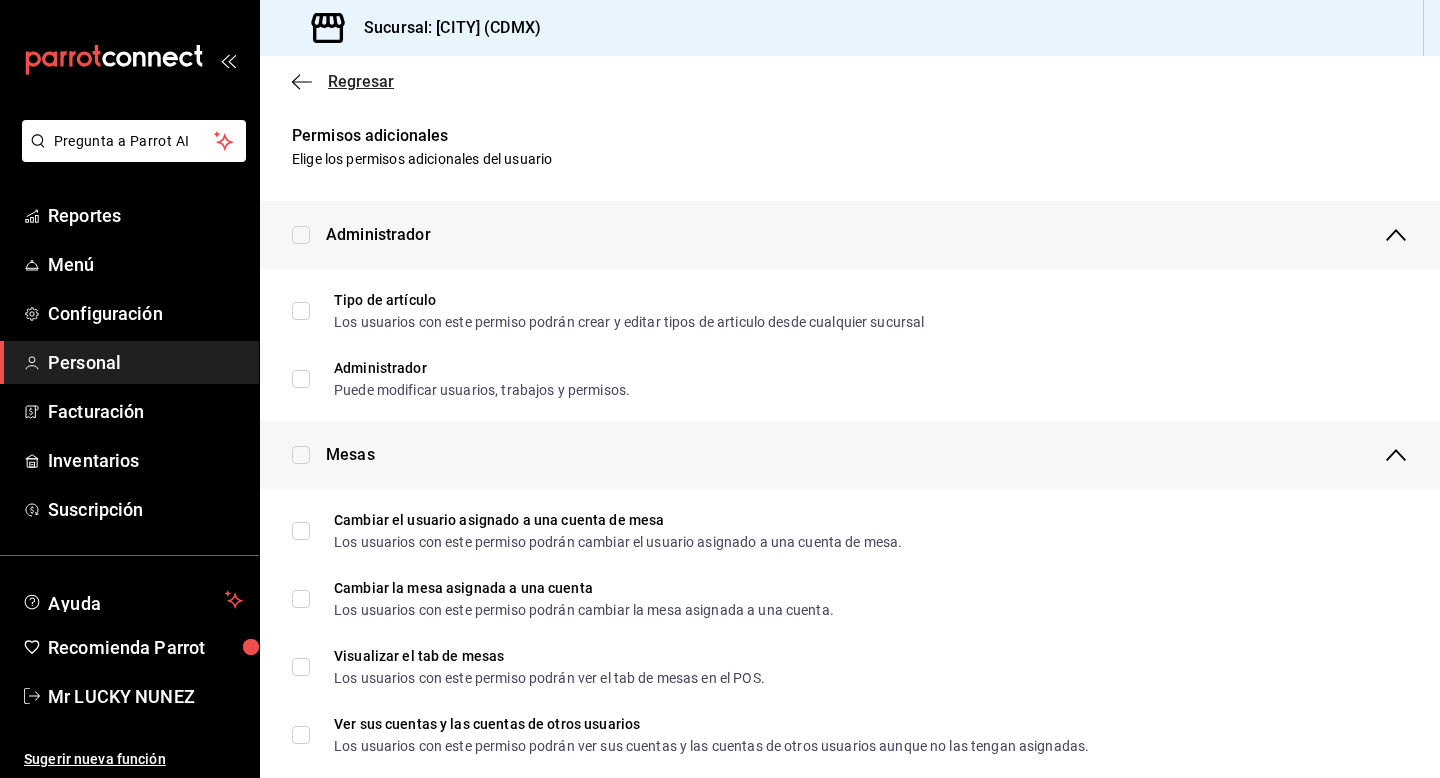click on "Regresar" at bounding box center [361, 81] 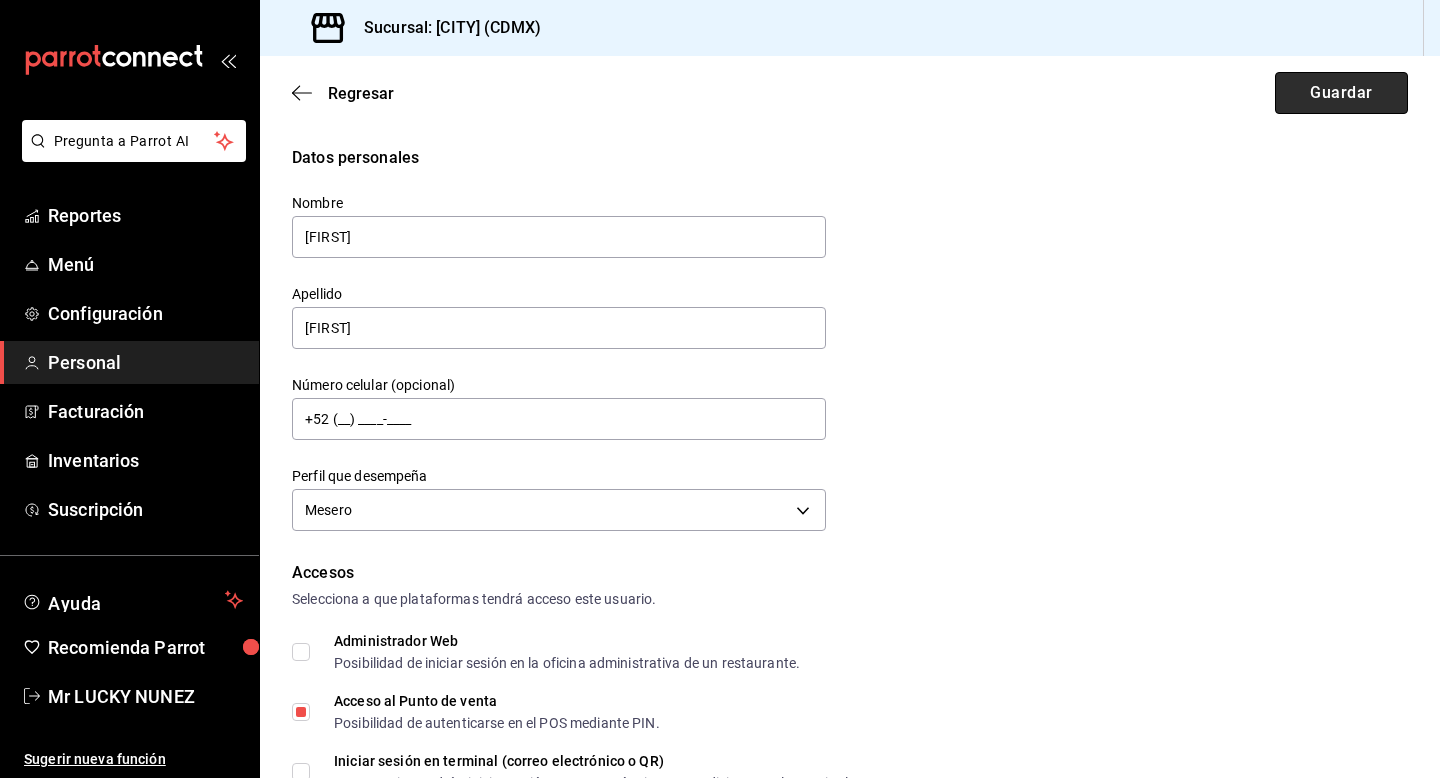 click on "Guardar" at bounding box center (1341, 93) 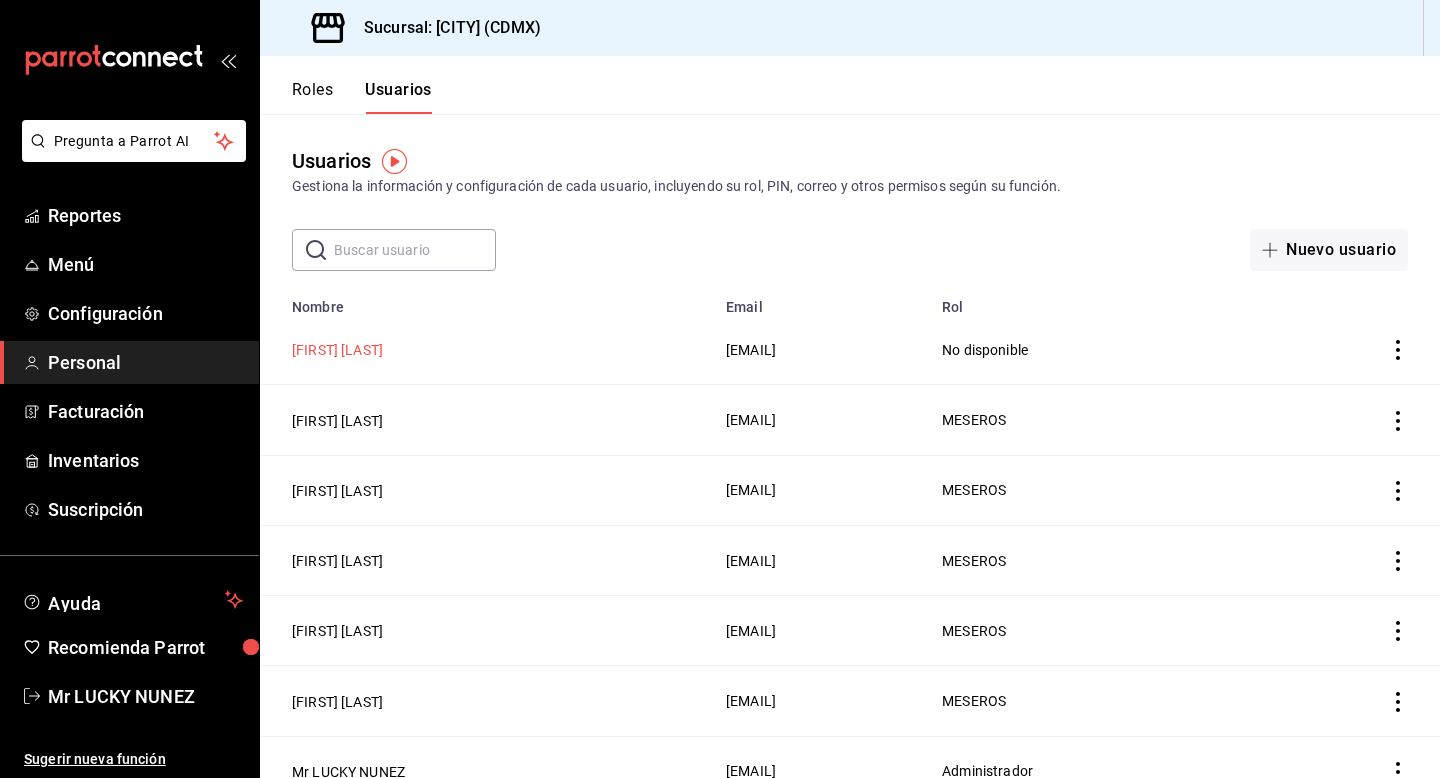 click on "[FIRST] [LAST]" at bounding box center [337, 350] 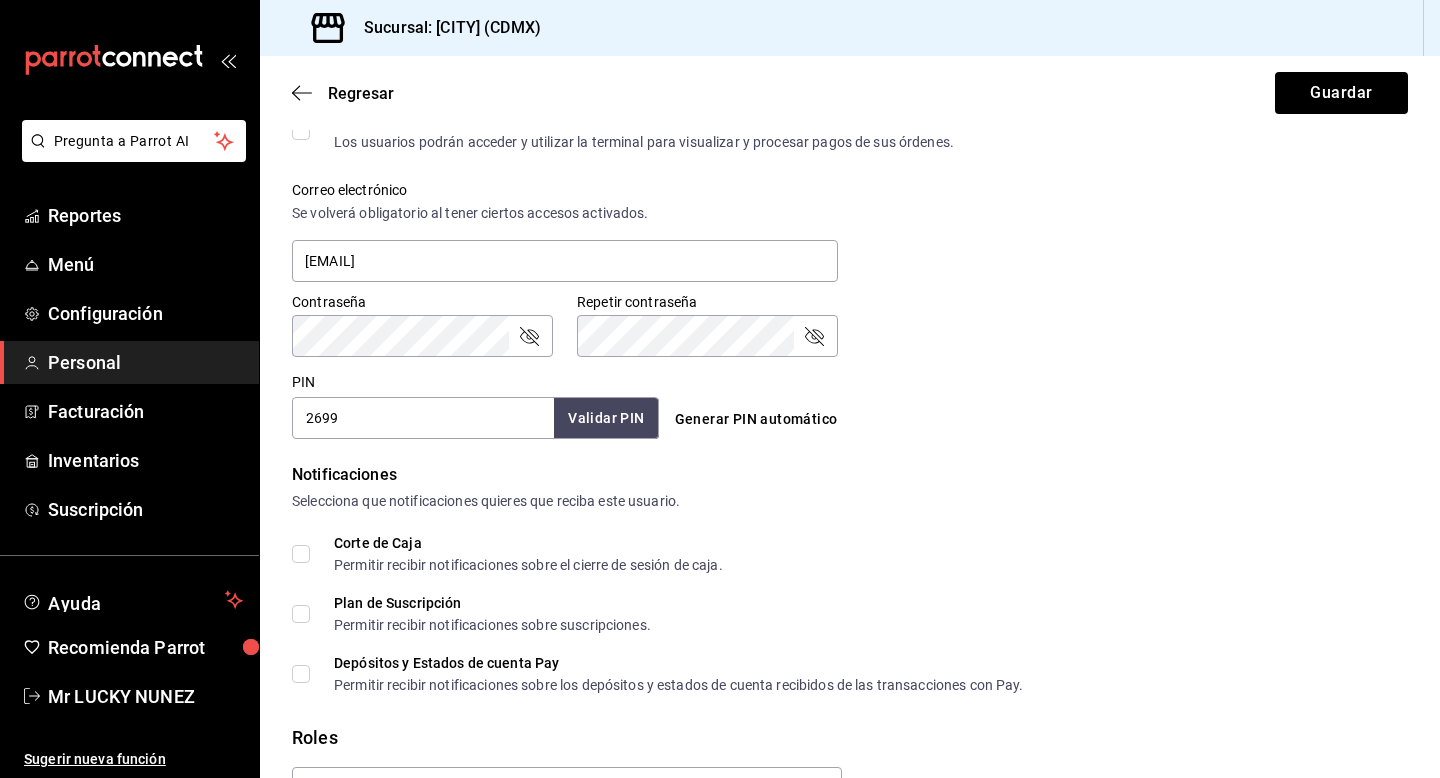 scroll, scrollTop: 820, scrollLeft: 0, axis: vertical 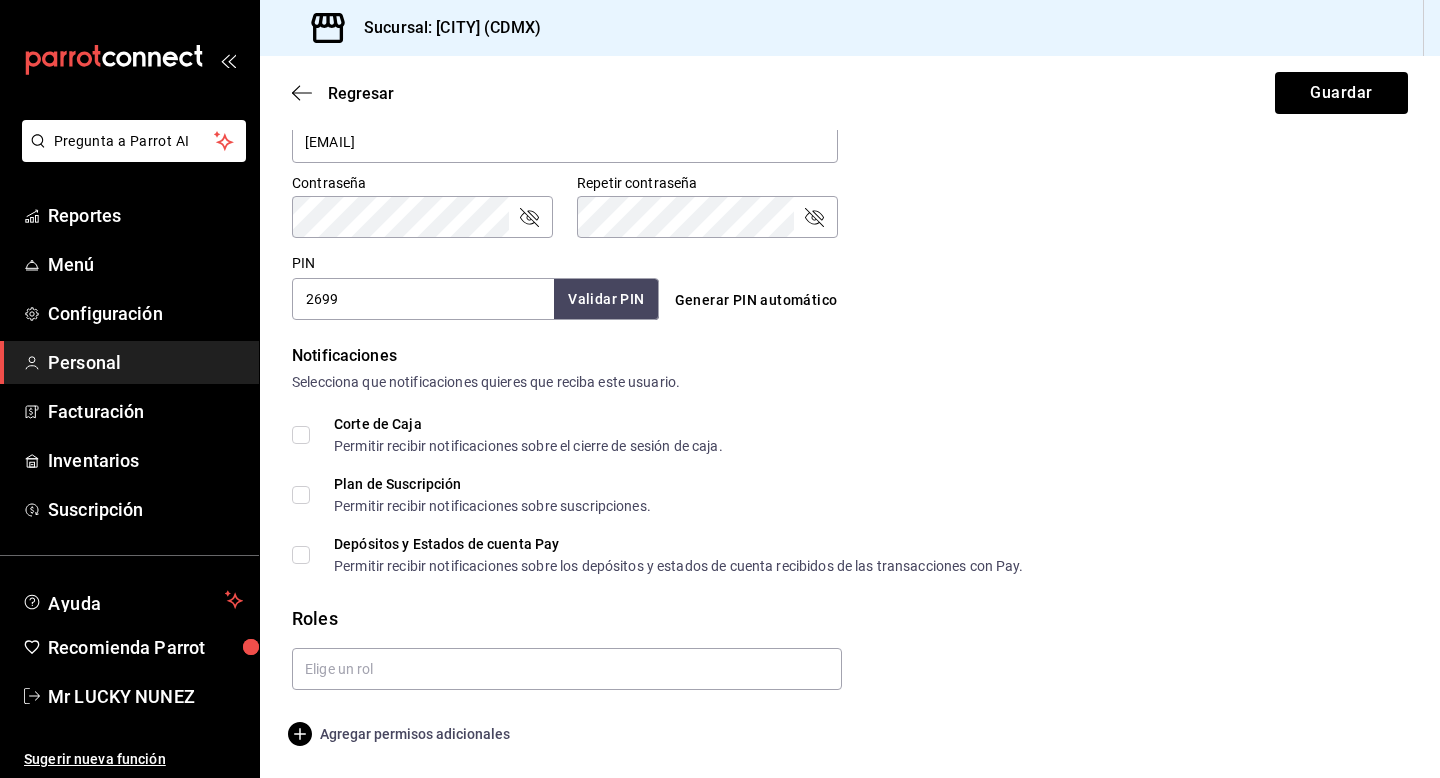 click 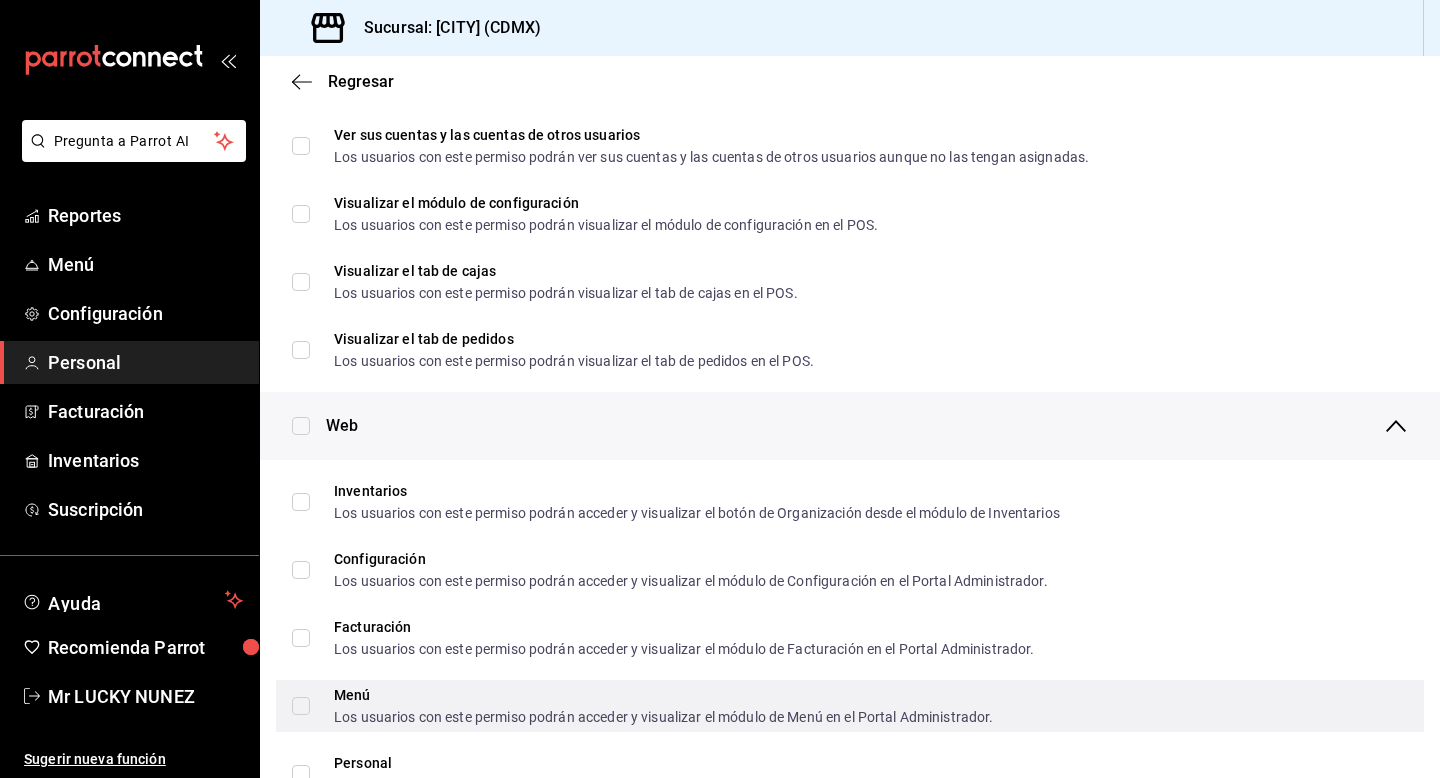 scroll, scrollTop: 587, scrollLeft: 0, axis: vertical 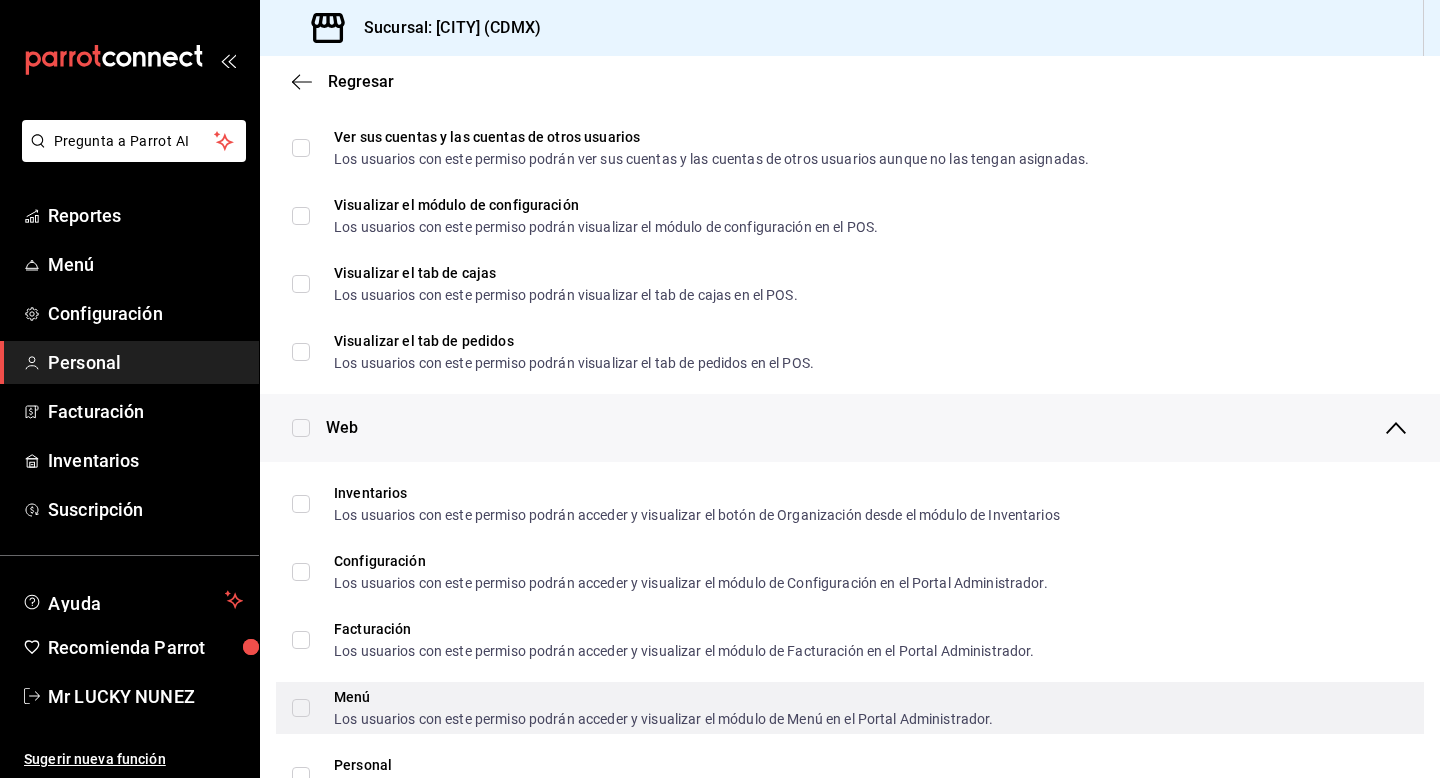 click on "Visualizar el tab de pedidos Los usuarios con este permiso podrán visualizar el tab de pedidos en el POS." at bounding box center (301, 352) 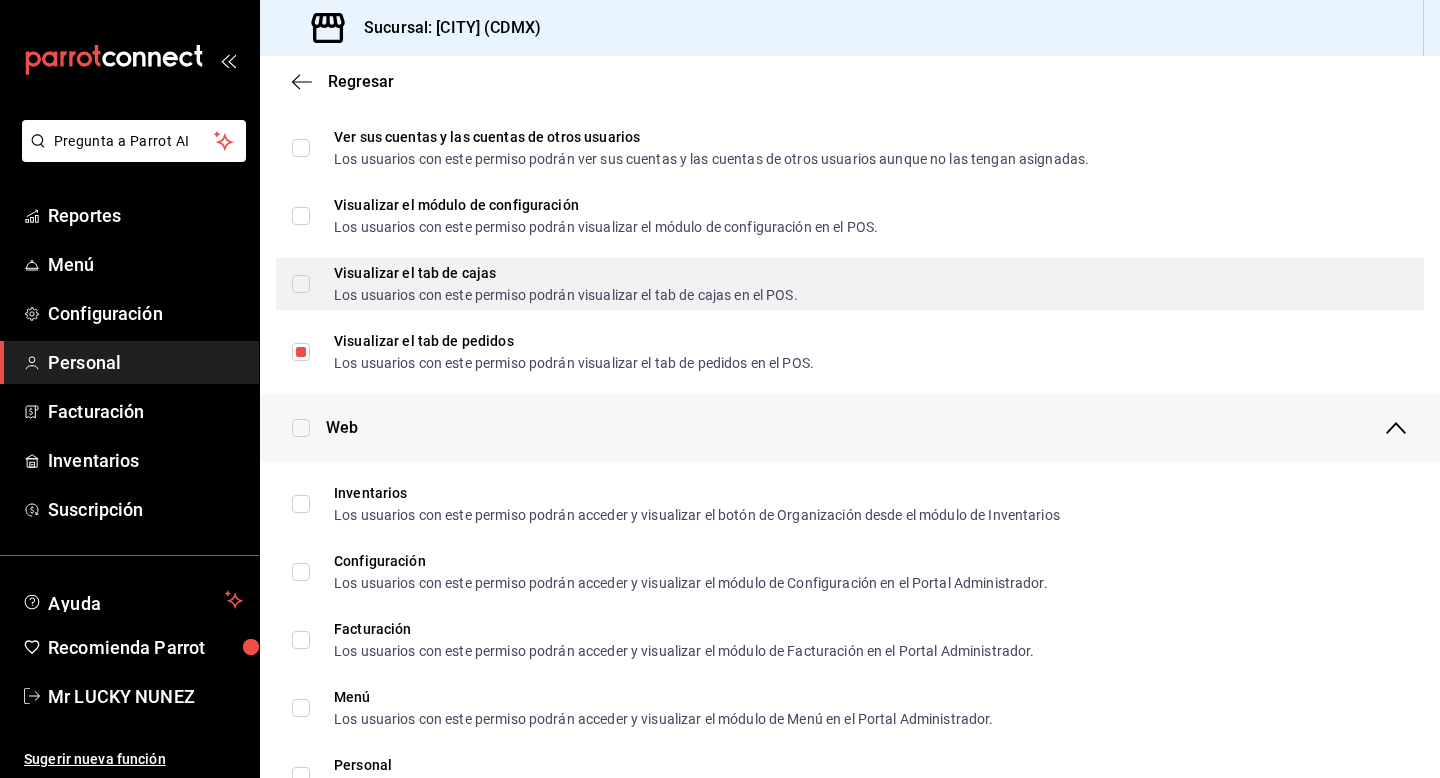 click on "Visualizar el tab de cajas Los usuarios con este permiso podrán visualizar el tab de cajas en el POS." at bounding box center [545, 284] 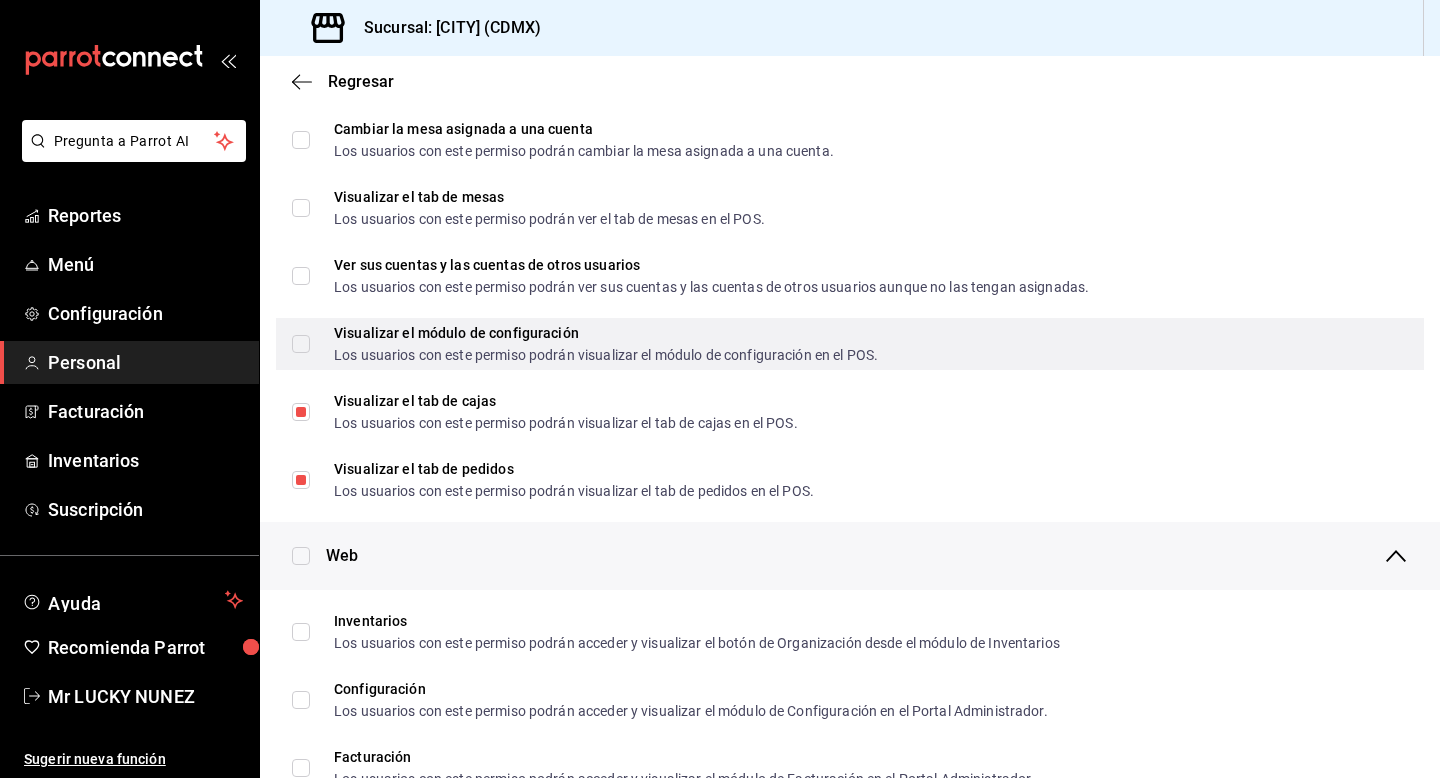scroll, scrollTop: 437, scrollLeft: 0, axis: vertical 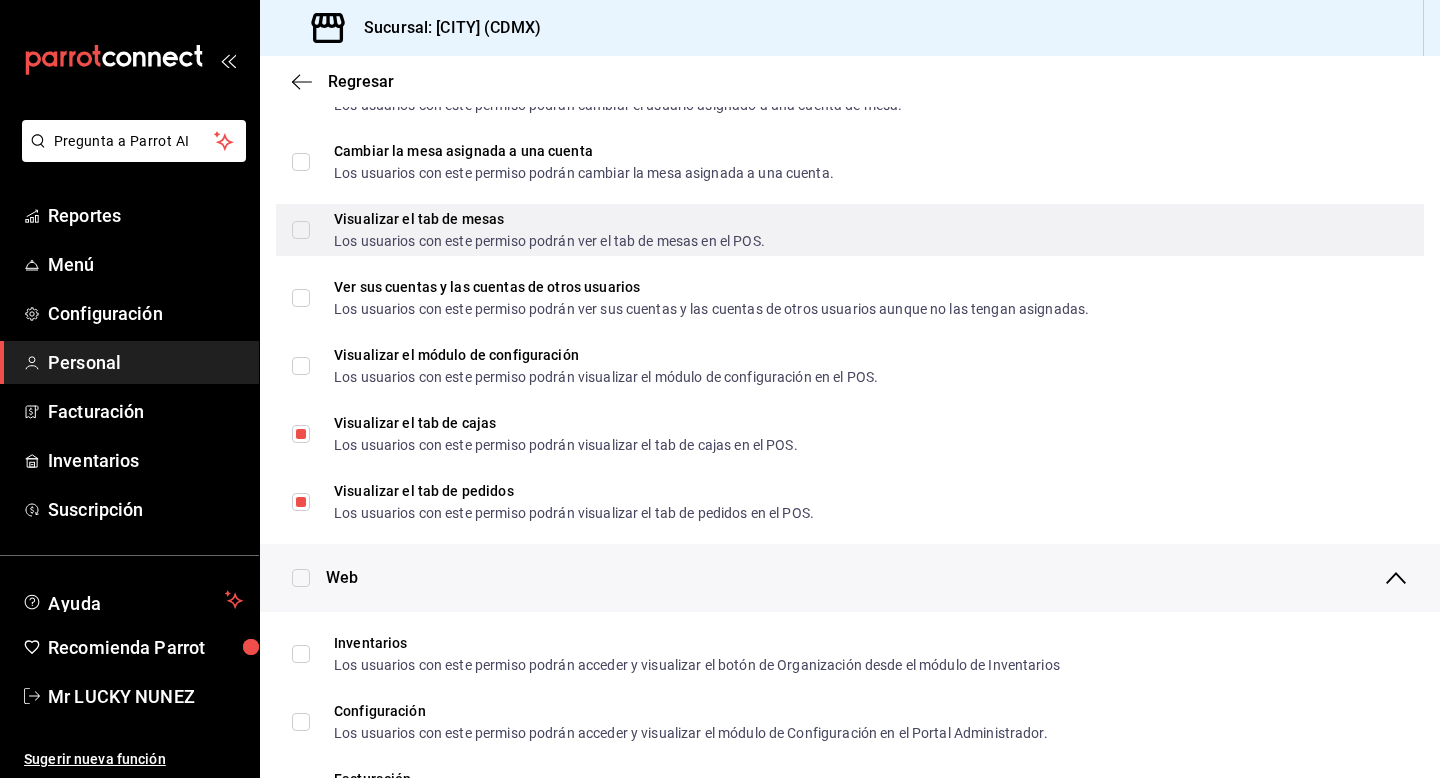 click on "Visualizar el tab de mesas Los usuarios con este permiso podrán ver el tab de mesas en el POS." at bounding box center [301, 230] 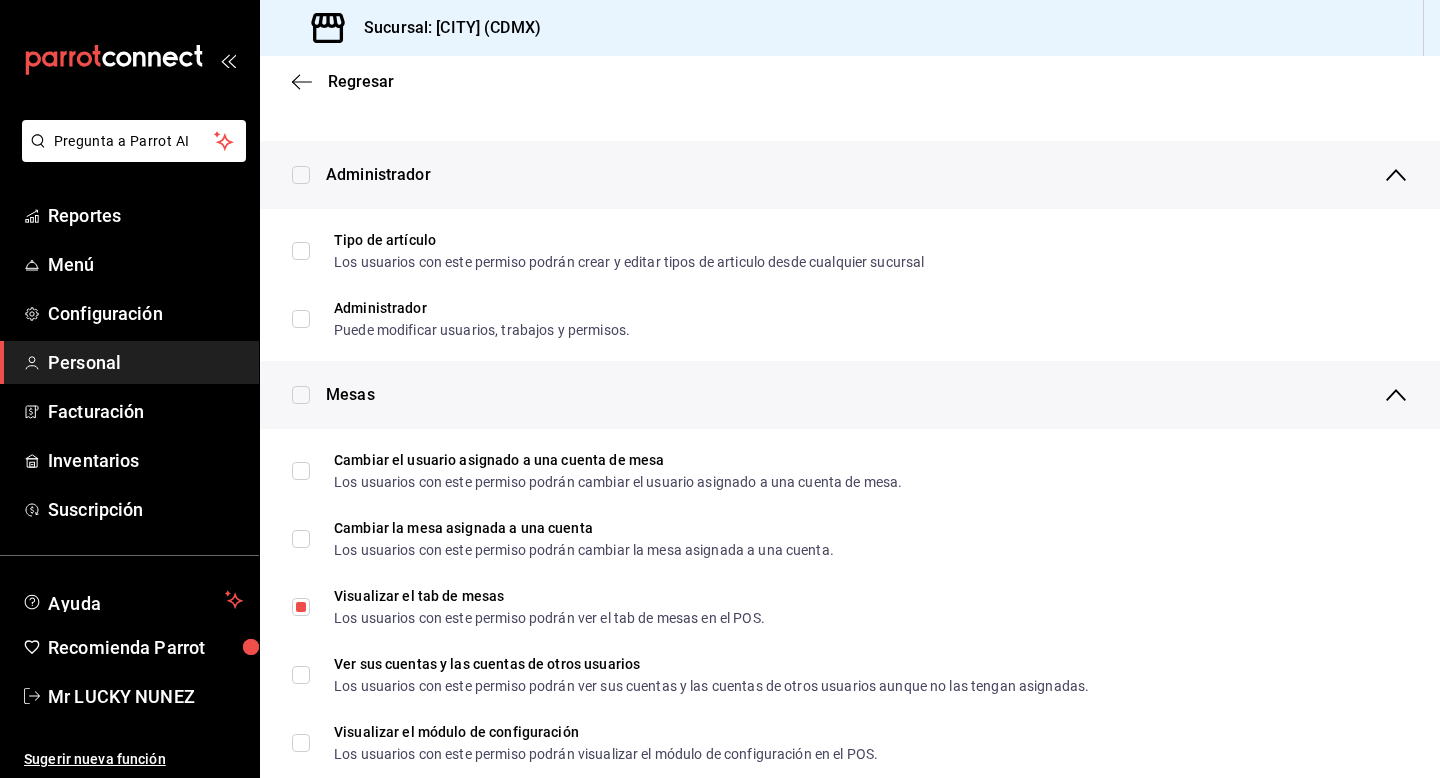 scroll, scrollTop: 0, scrollLeft: 0, axis: both 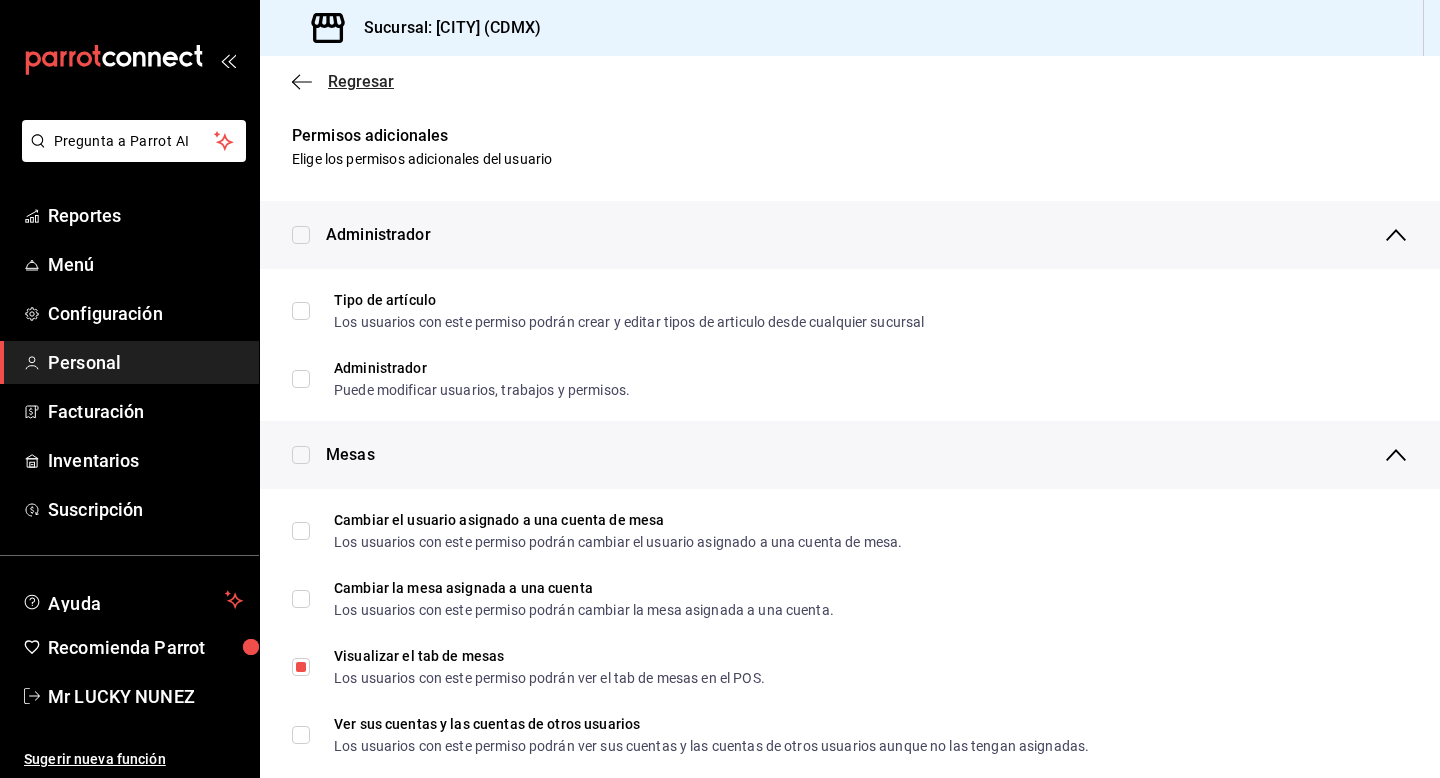 click on "Regresar" at bounding box center [361, 81] 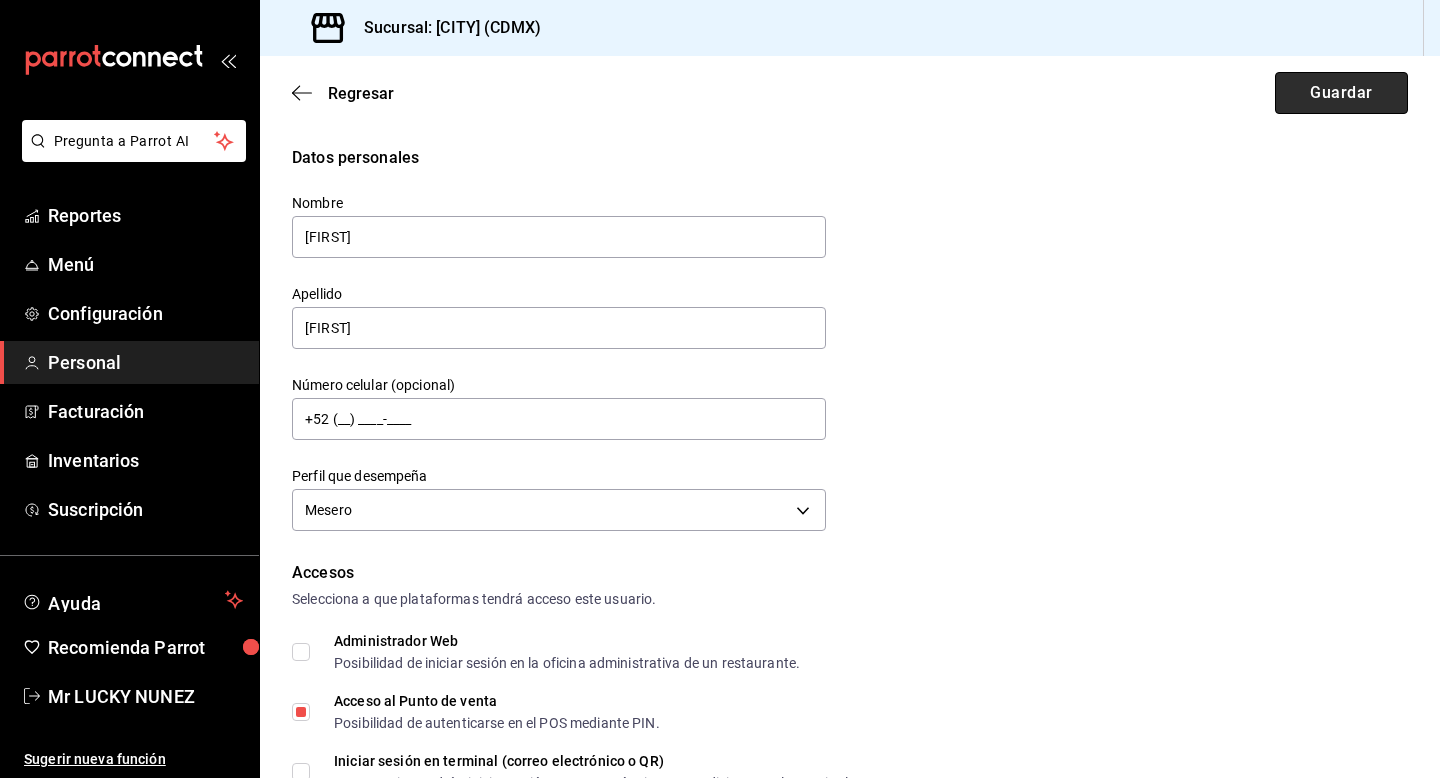 click on "Guardar" at bounding box center [1341, 93] 